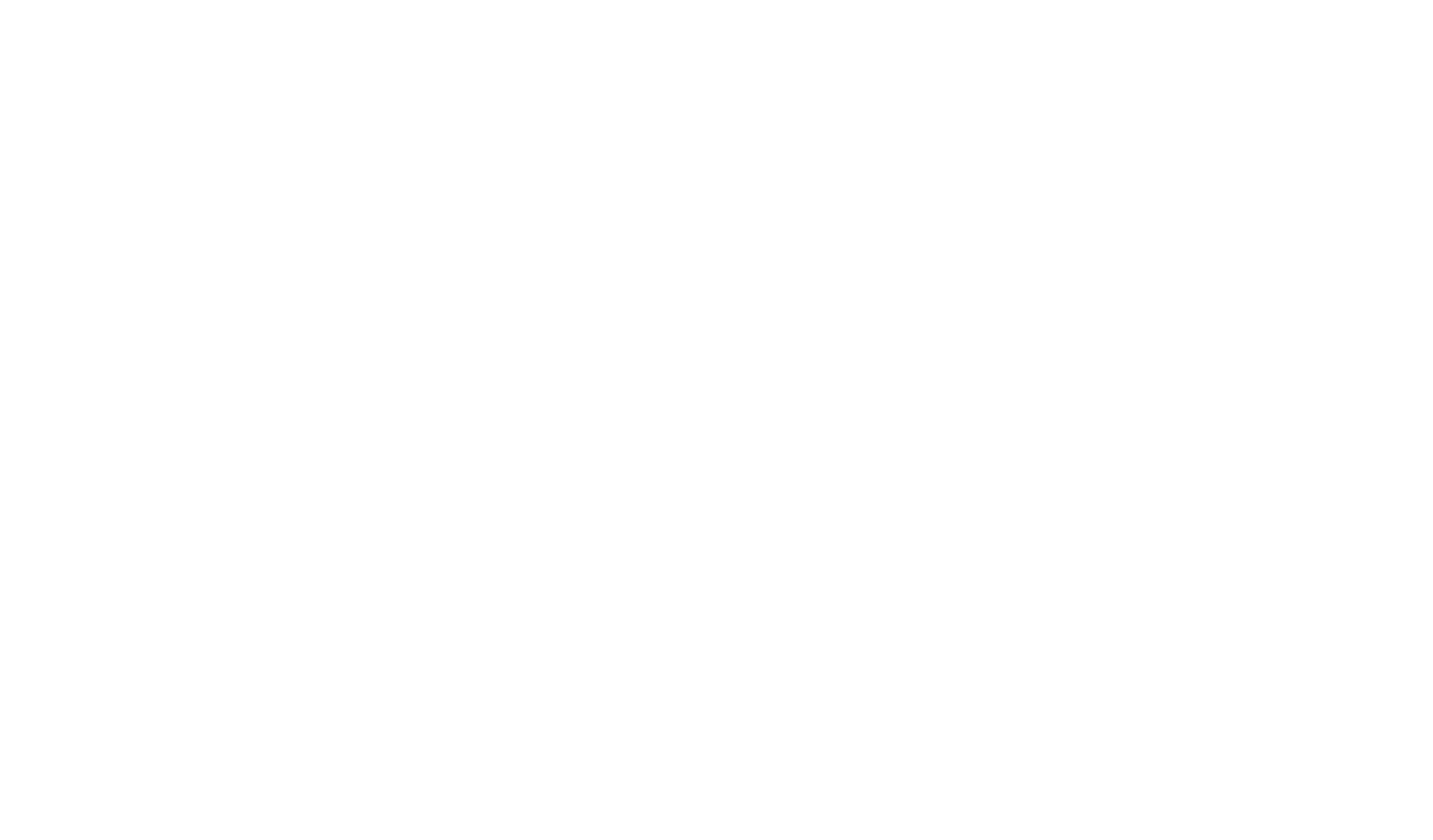 scroll, scrollTop: 0, scrollLeft: 0, axis: both 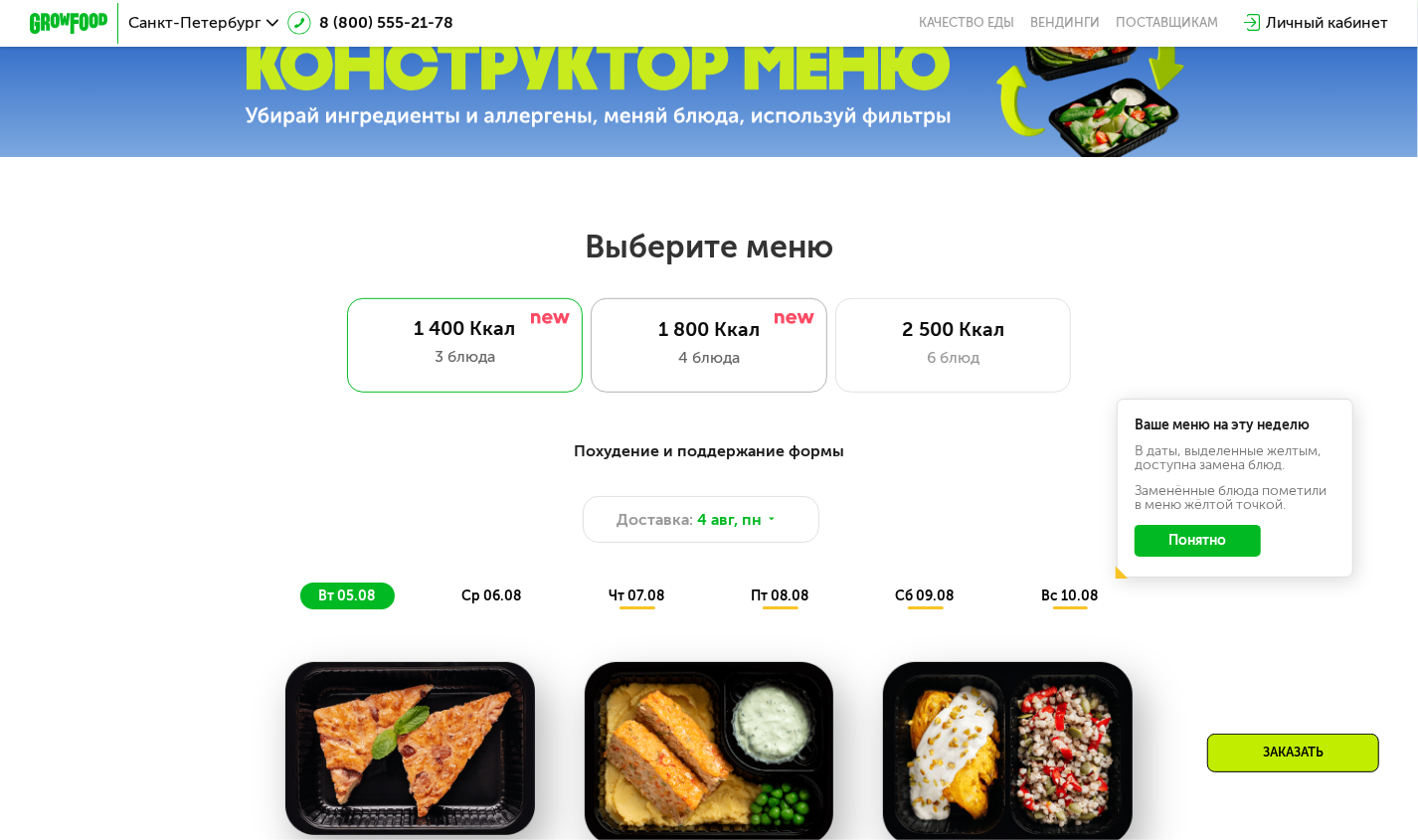 click on "1 800 Ккал 4 блюда" 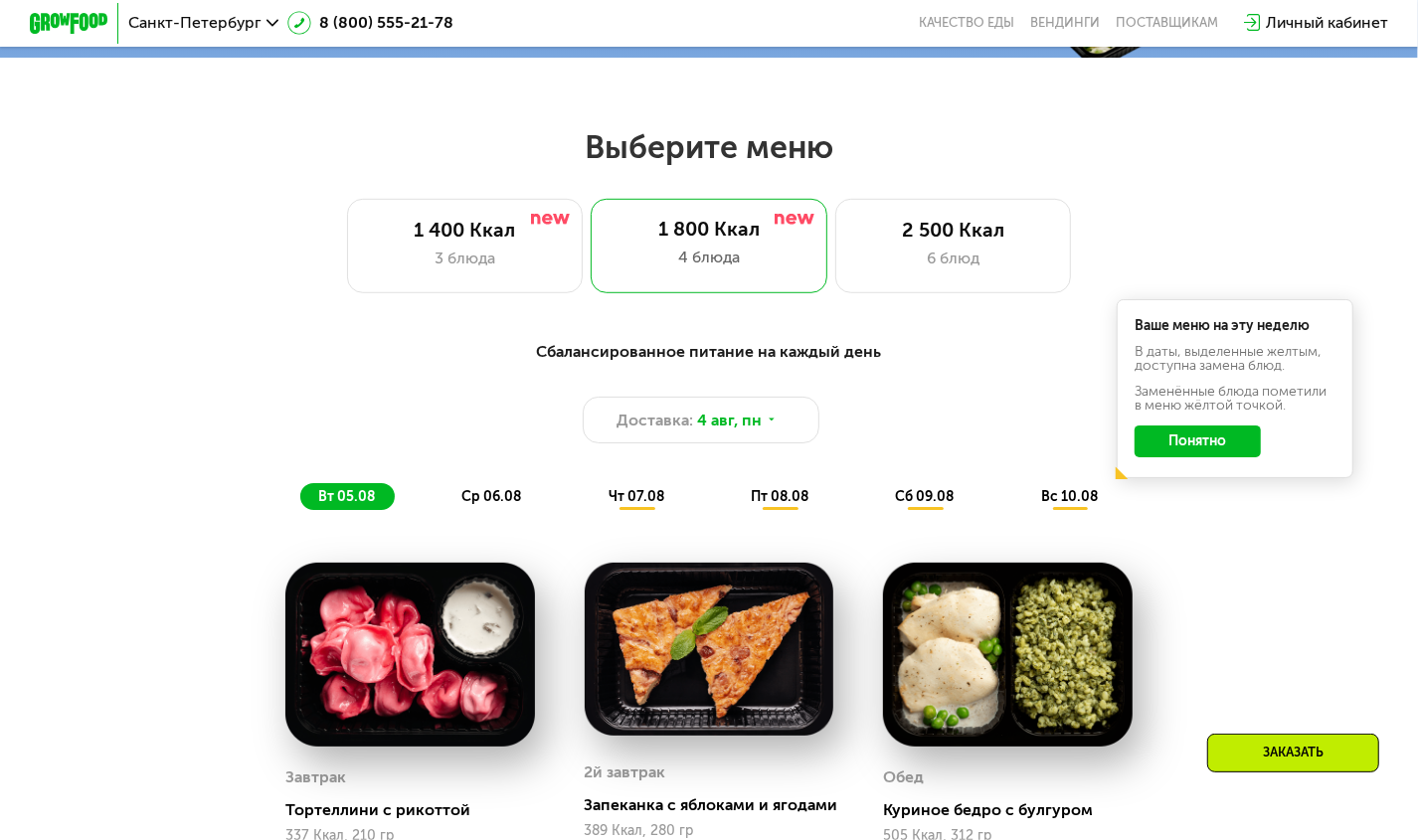 scroll, scrollTop: 1059, scrollLeft: 0, axis: vertical 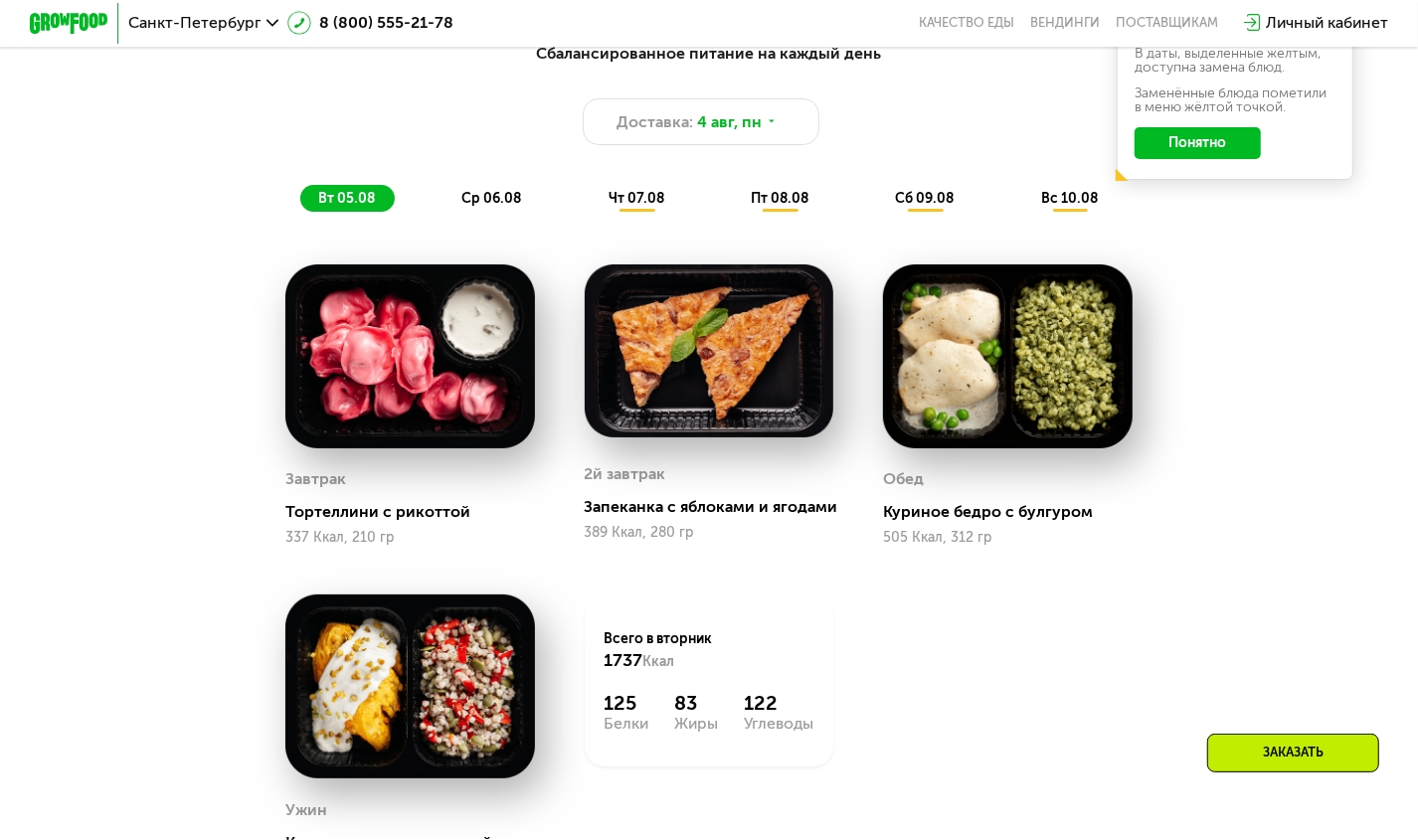 click on "ср 06.08" at bounding box center [491, 198] 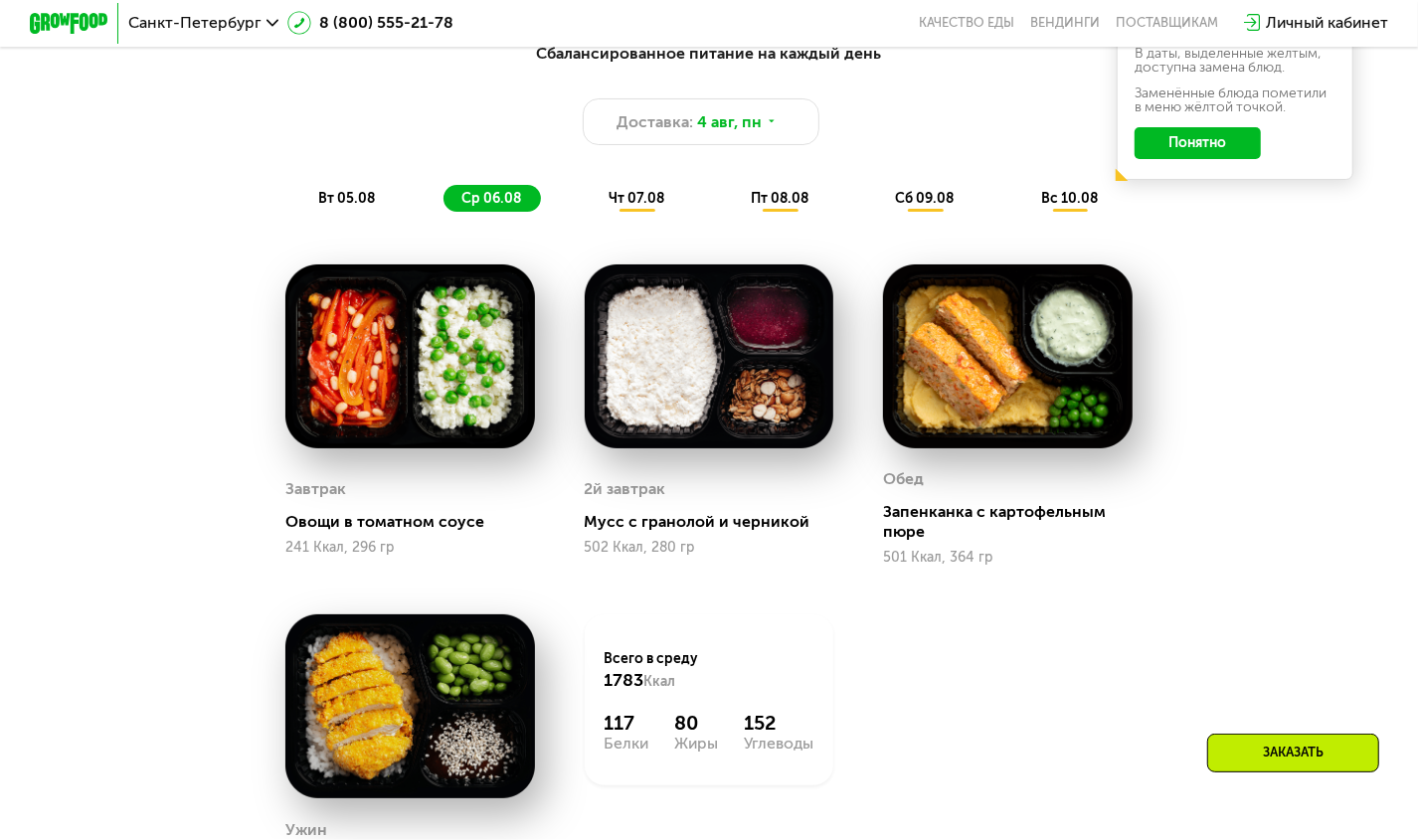 click on "чт 07.08" at bounding box center [636, 198] 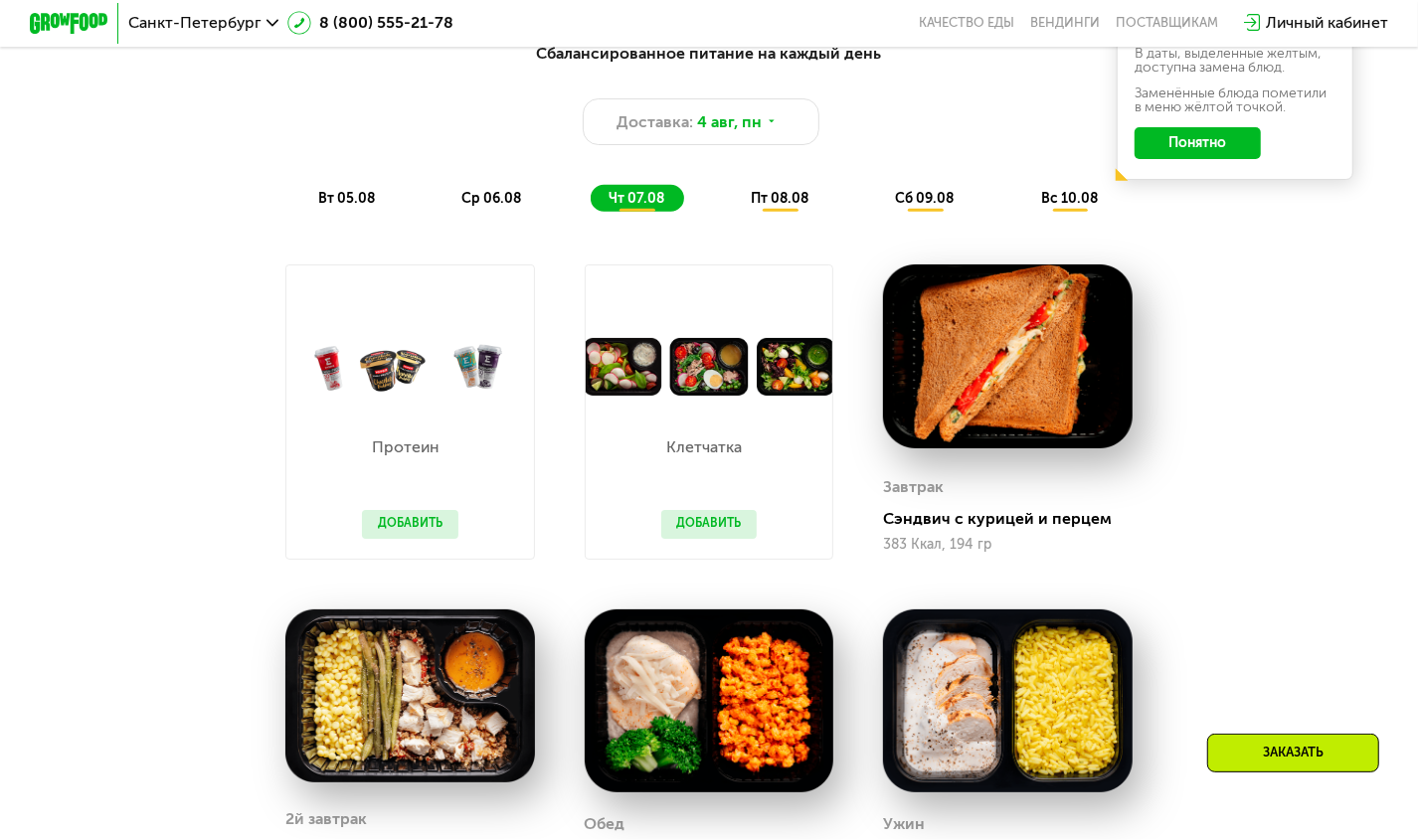 click on "пт 08.08" at bounding box center (780, 198) 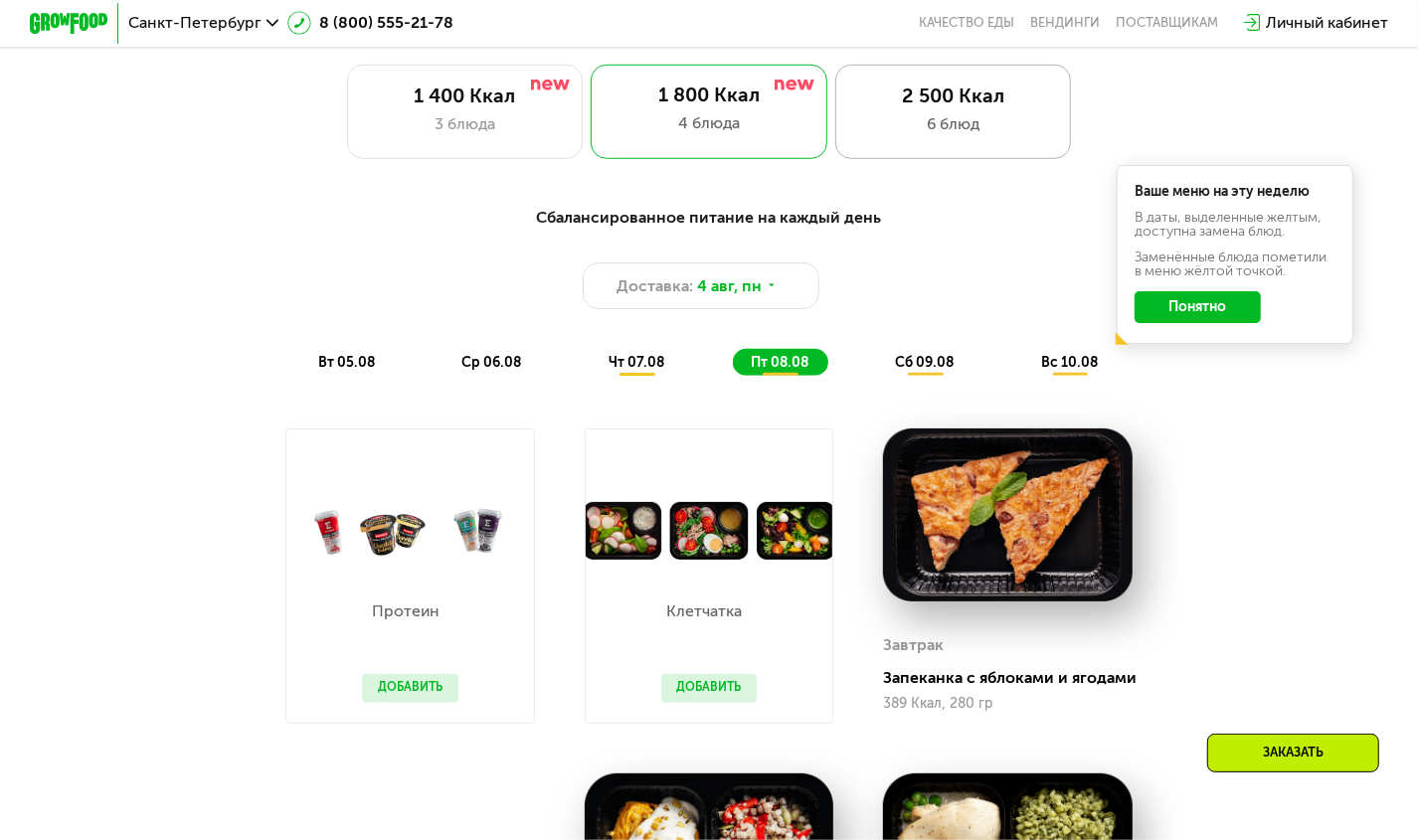 scroll, scrollTop: 959, scrollLeft: 0, axis: vertical 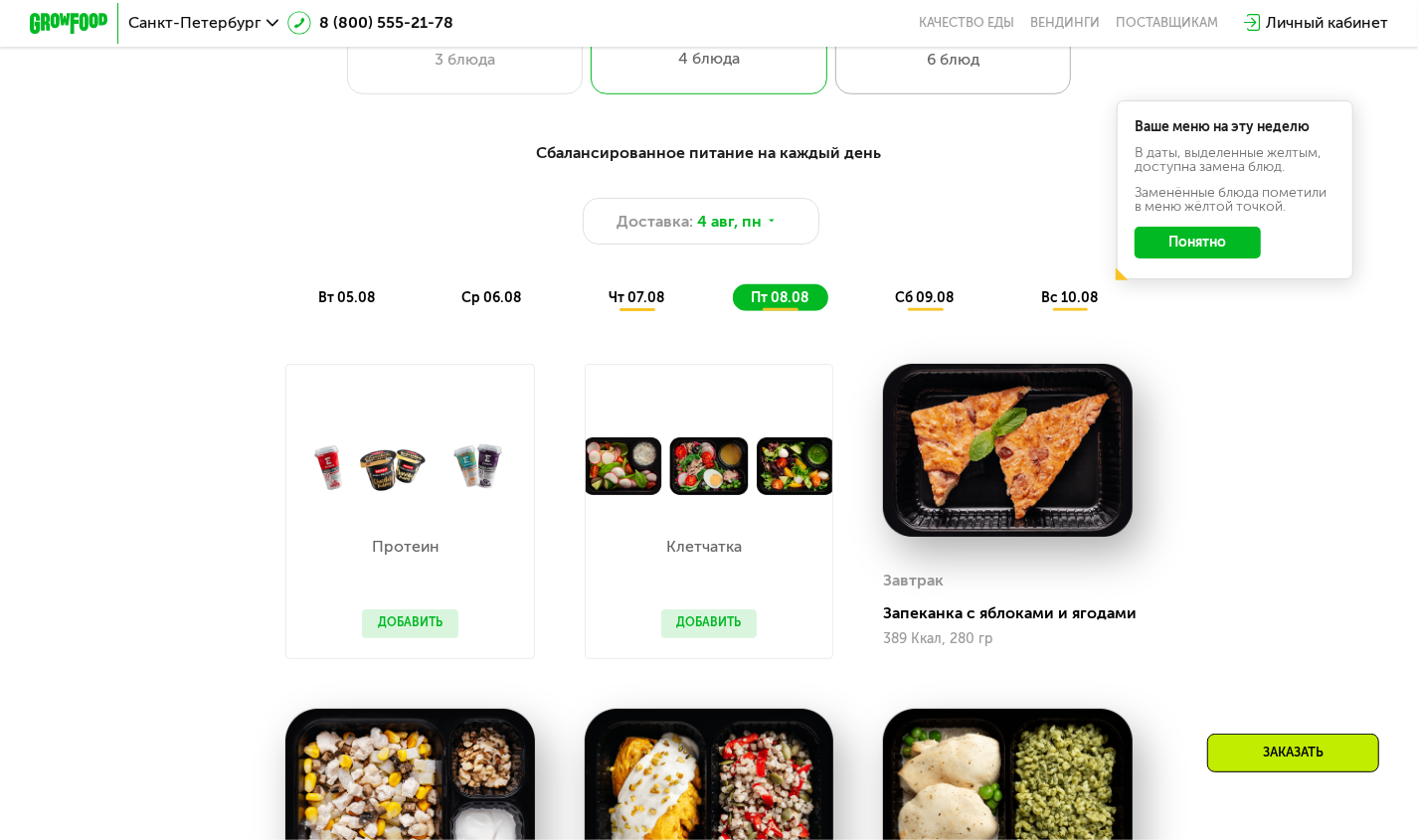 click on "сб 09.08" at bounding box center (925, 297) 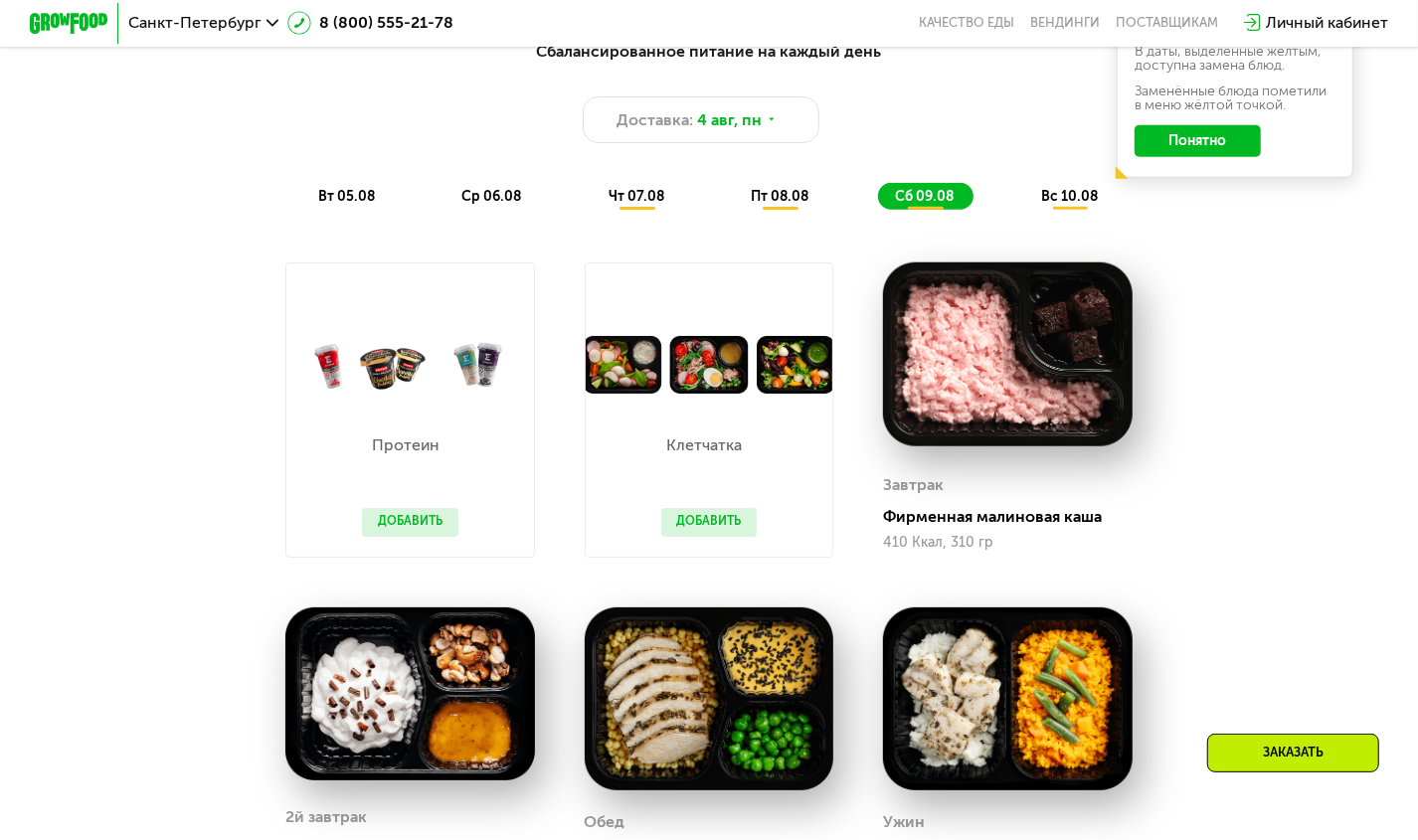 scroll, scrollTop: 1059, scrollLeft: 0, axis: vertical 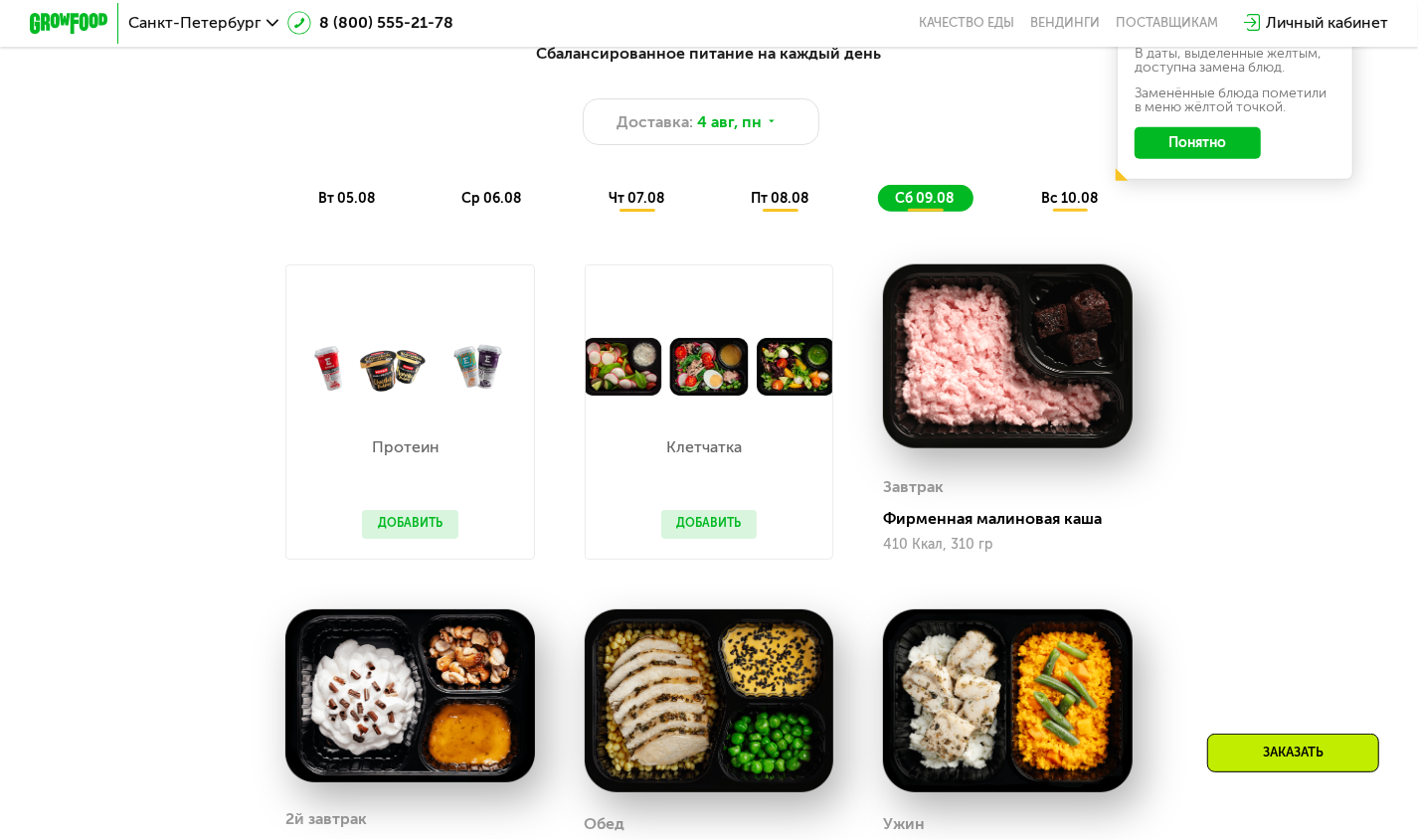 click on "Понятно" 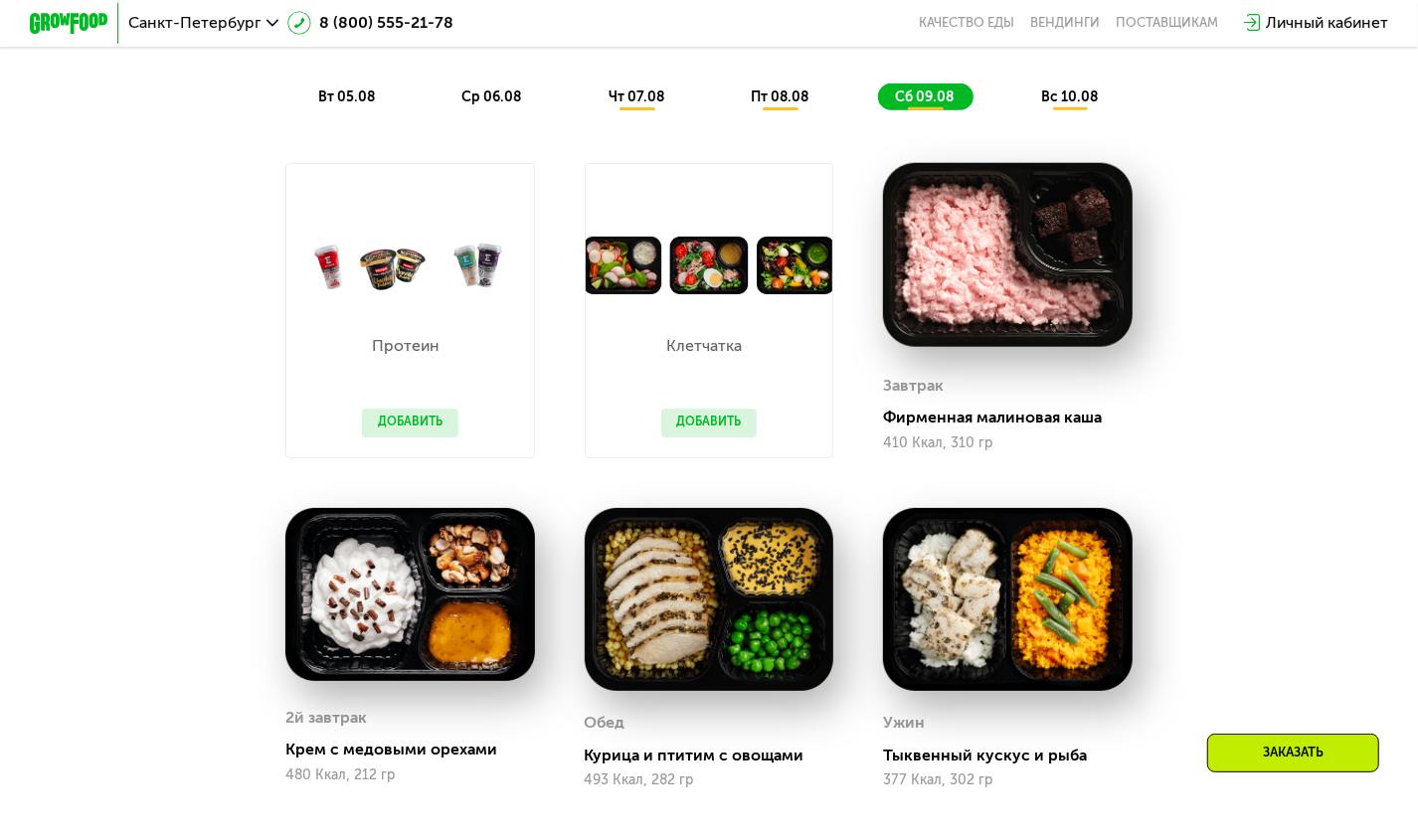 scroll, scrollTop: 1158, scrollLeft: 0, axis: vertical 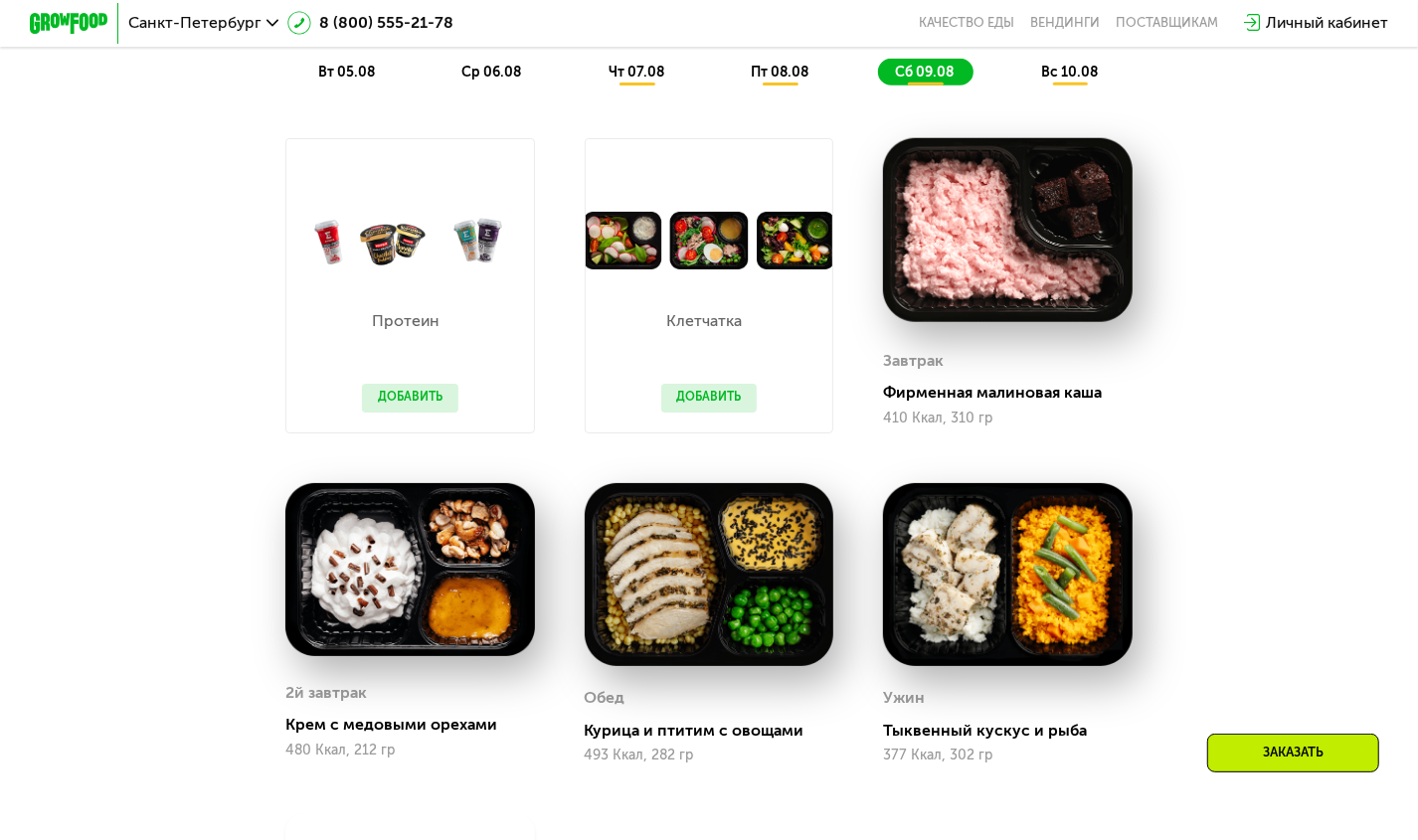 drag, startPoint x: 1215, startPoint y: 594, endPoint x: 1183, endPoint y: 638, distance: 54.405882 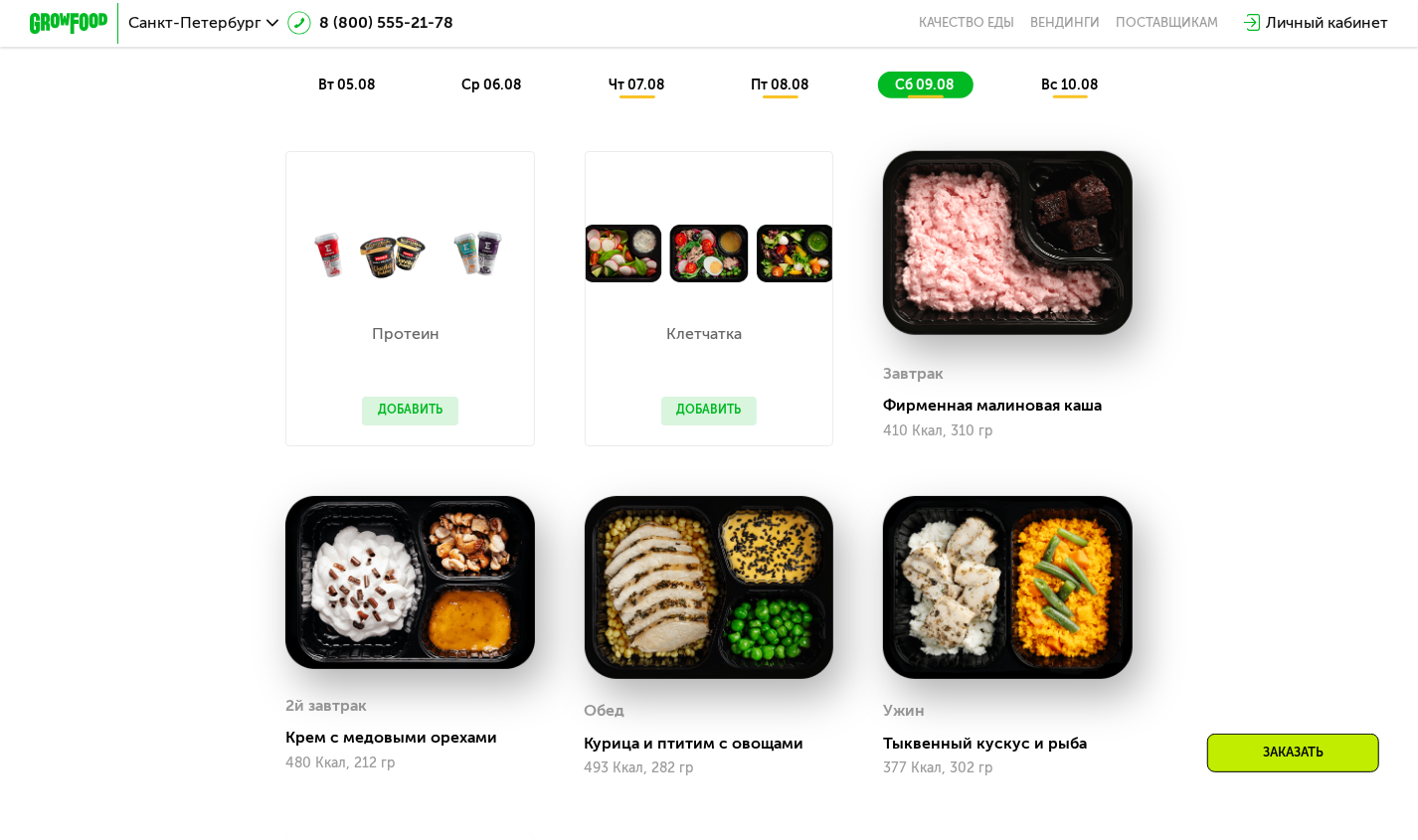 drag, startPoint x: 1200, startPoint y: 623, endPoint x: 1220, endPoint y: 593, distance: 36.05551 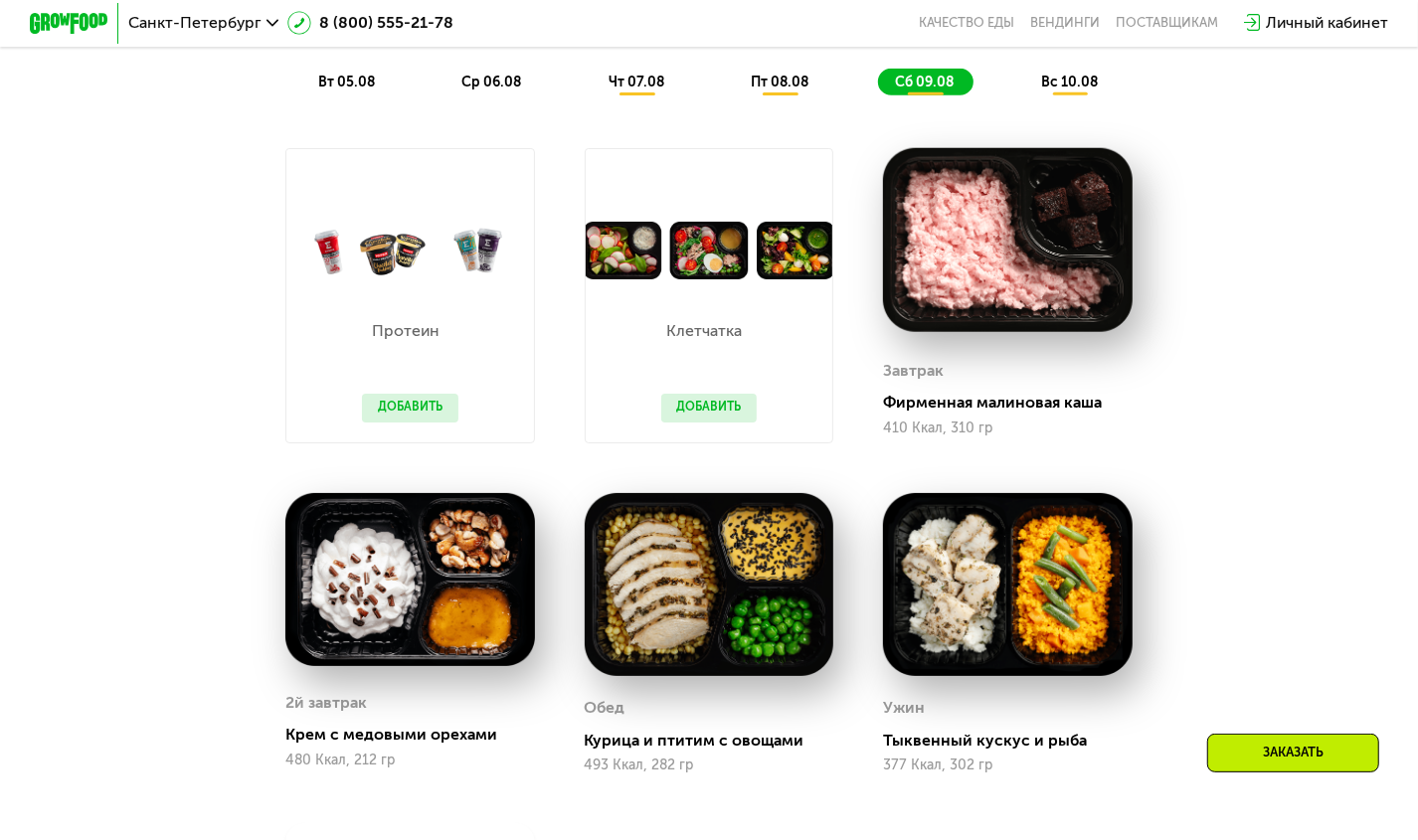 scroll, scrollTop: 1171, scrollLeft: 0, axis: vertical 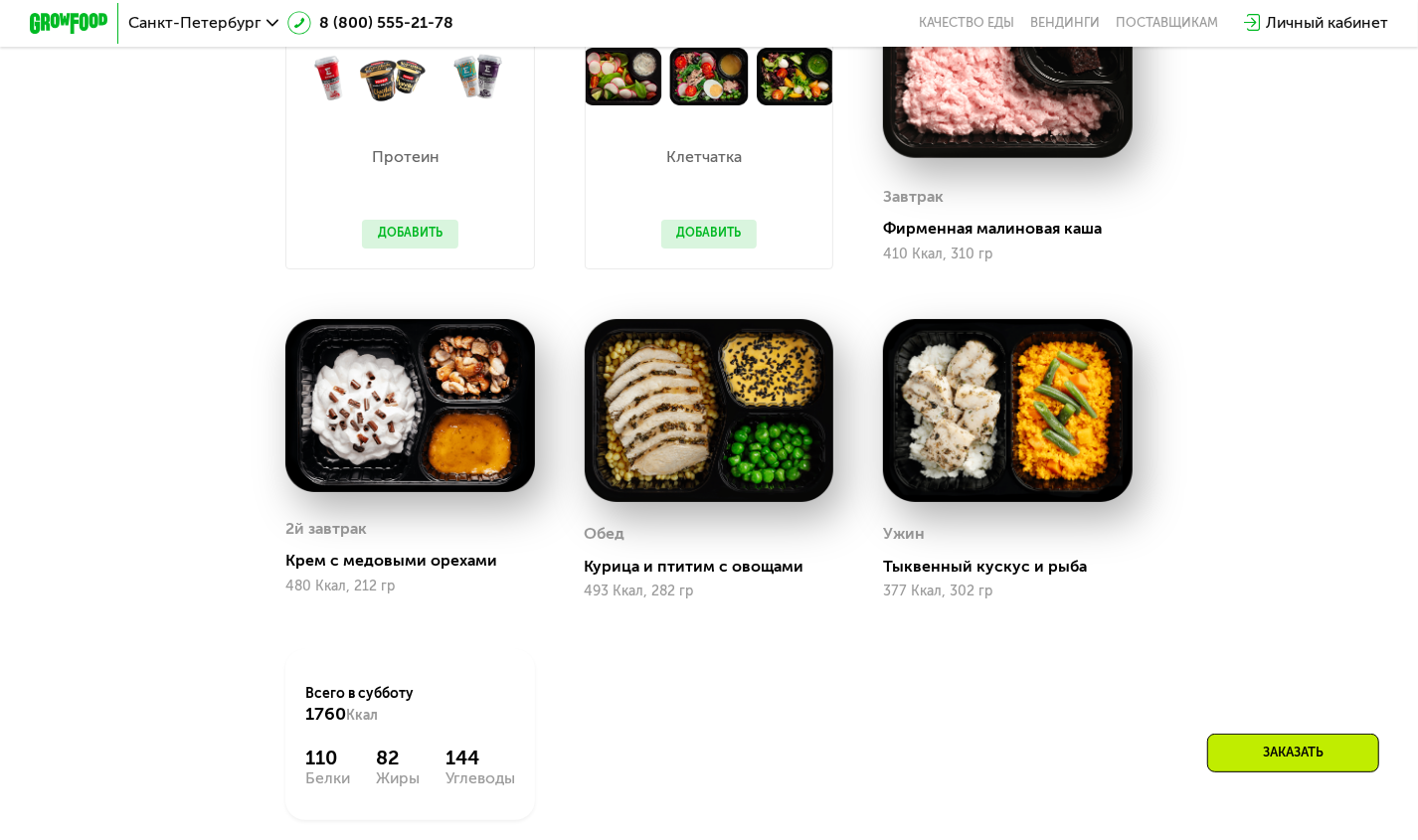 drag, startPoint x: 1223, startPoint y: 321, endPoint x: 1240, endPoint y: 252, distance: 71.063352 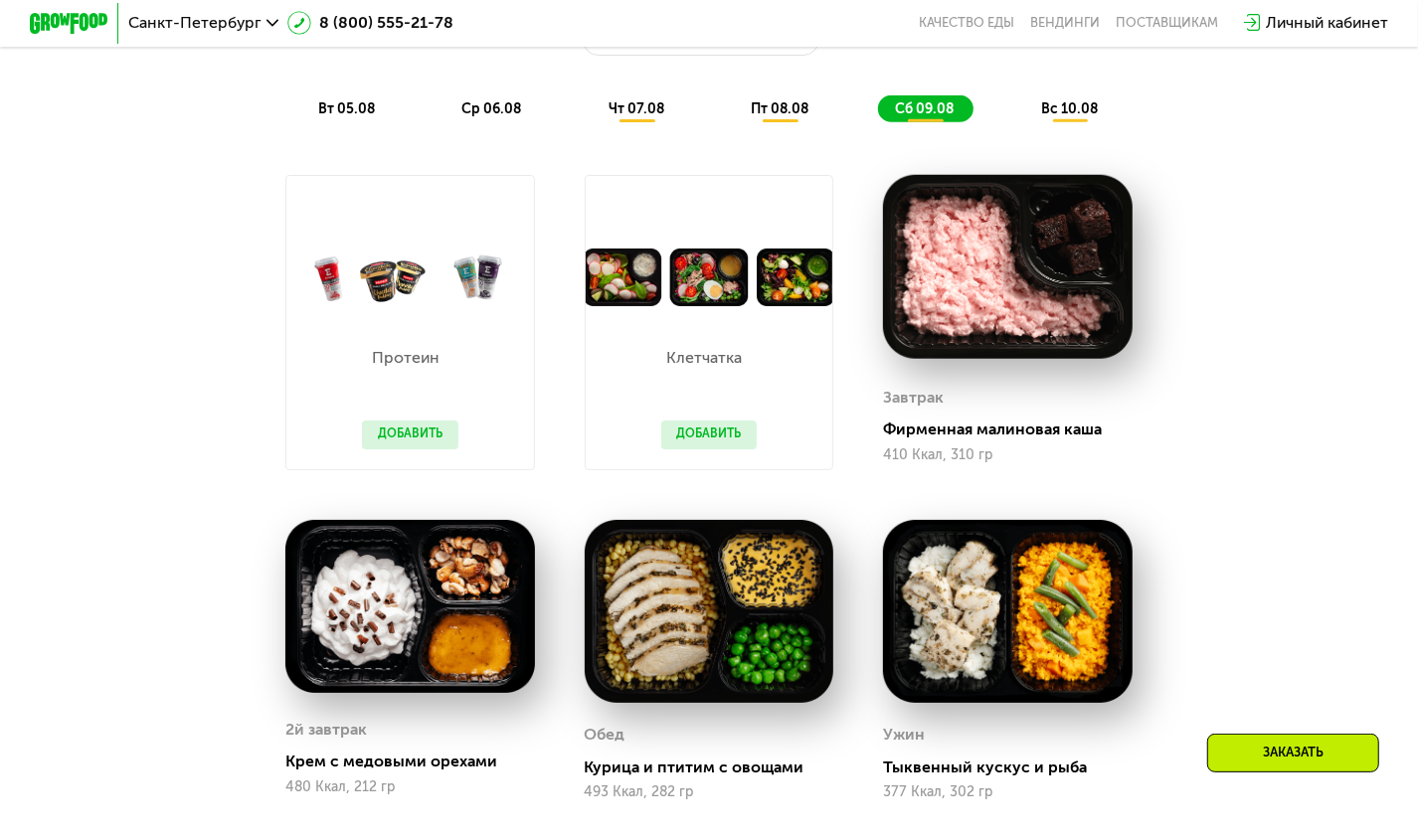 scroll, scrollTop: 1147, scrollLeft: 0, axis: vertical 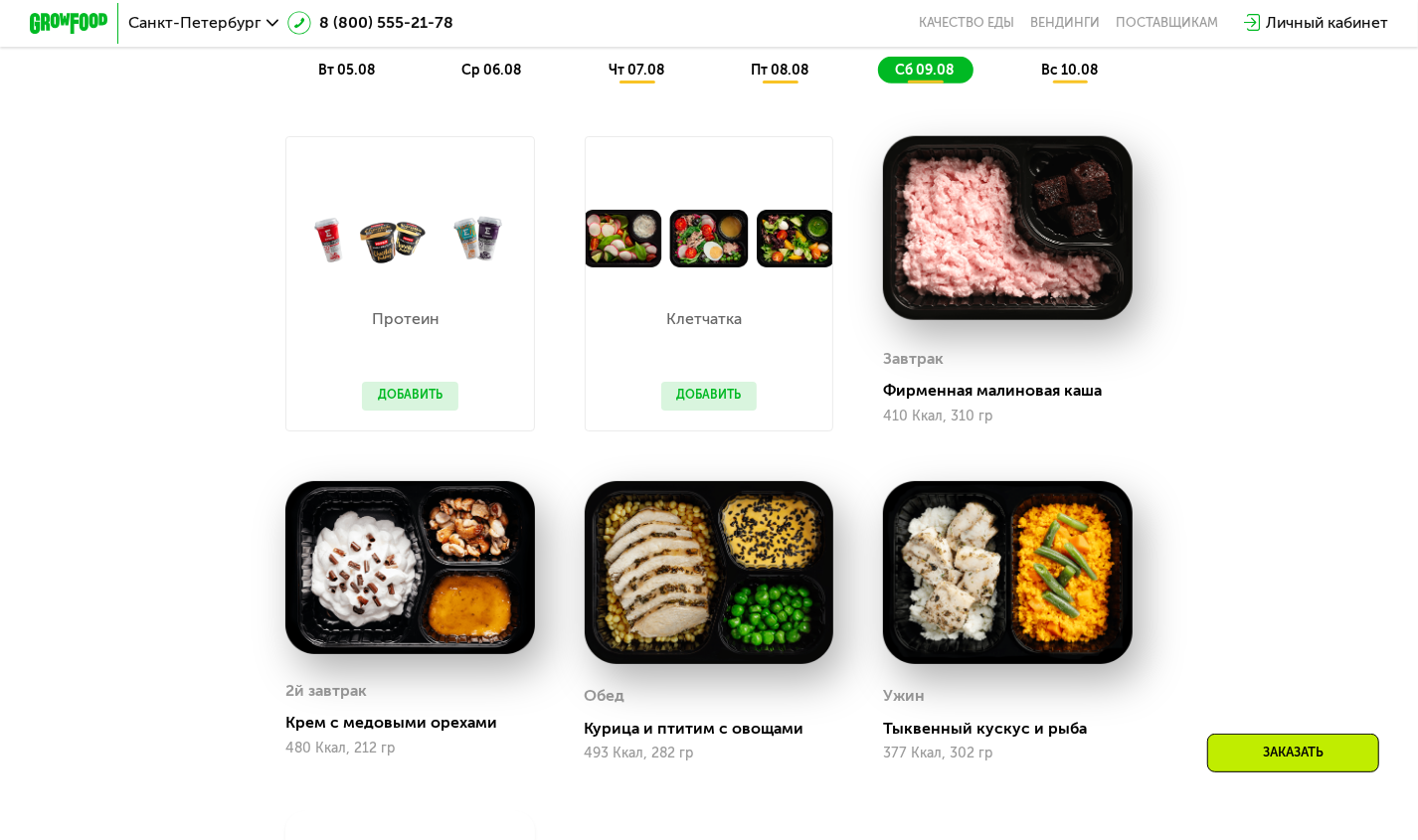 drag, startPoint x: 1227, startPoint y: 193, endPoint x: 1206, endPoint y: 248, distance: 58.872744 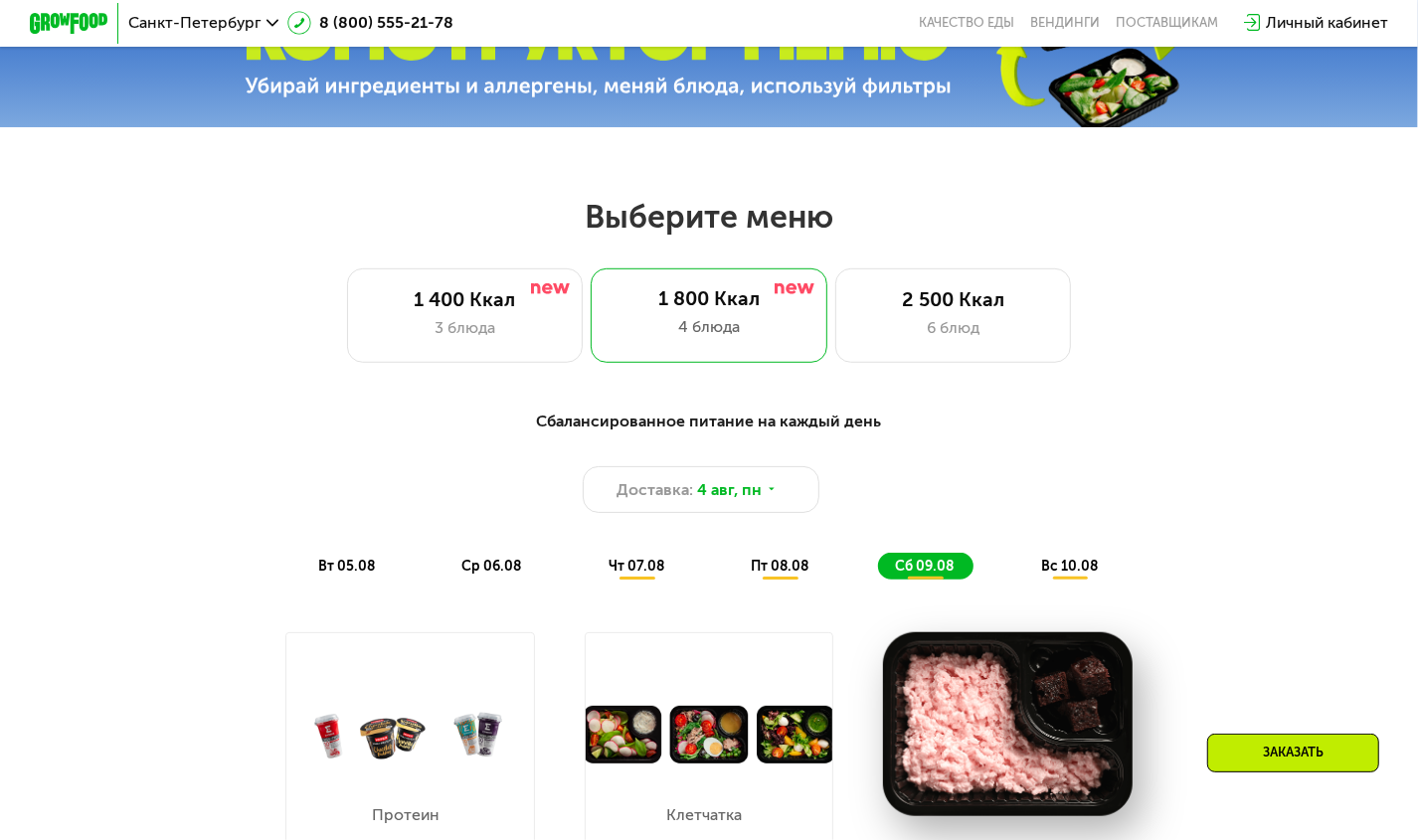 scroll, scrollTop: 690, scrollLeft: 0, axis: vertical 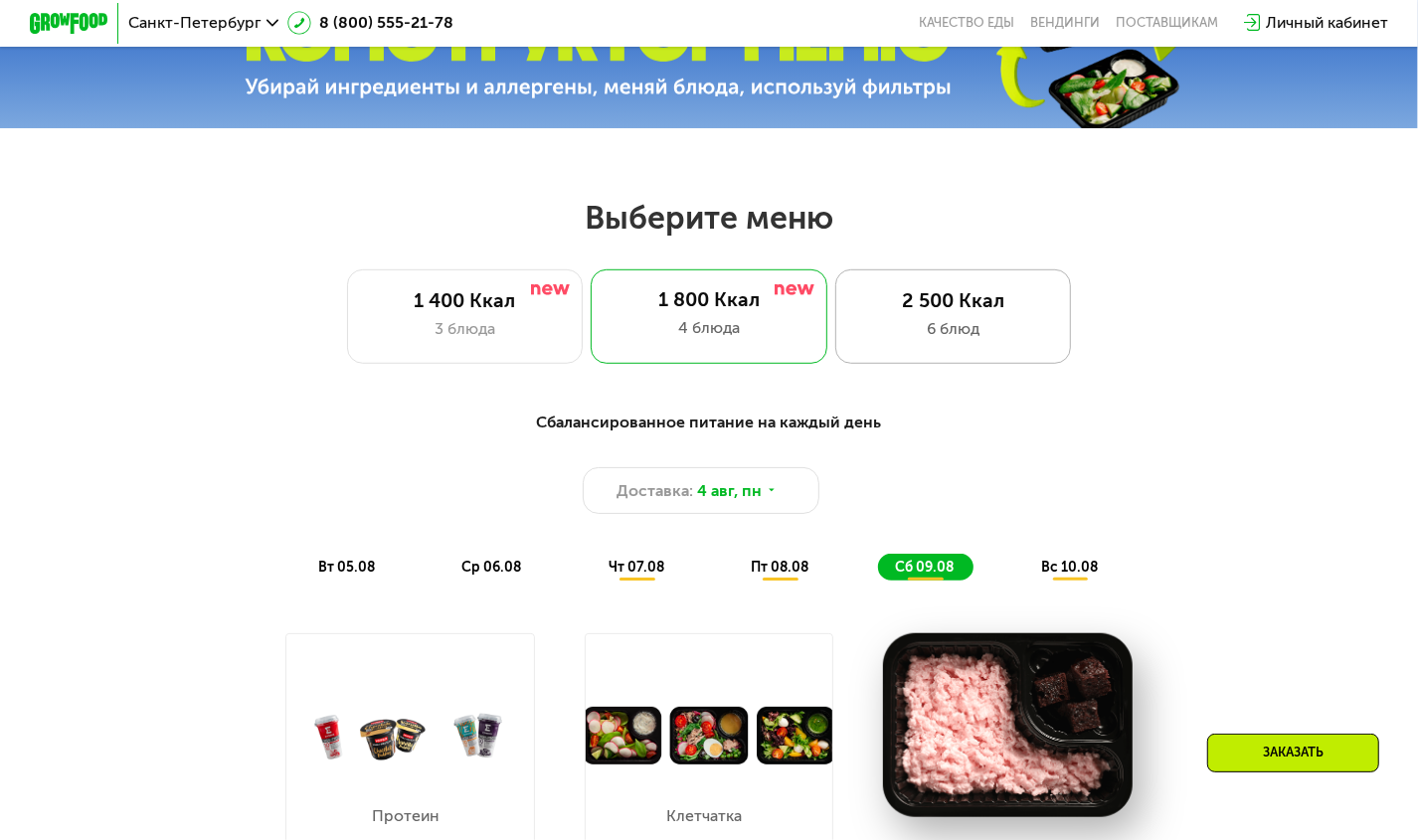 click on "2 500 Ккал" at bounding box center (954, 301) 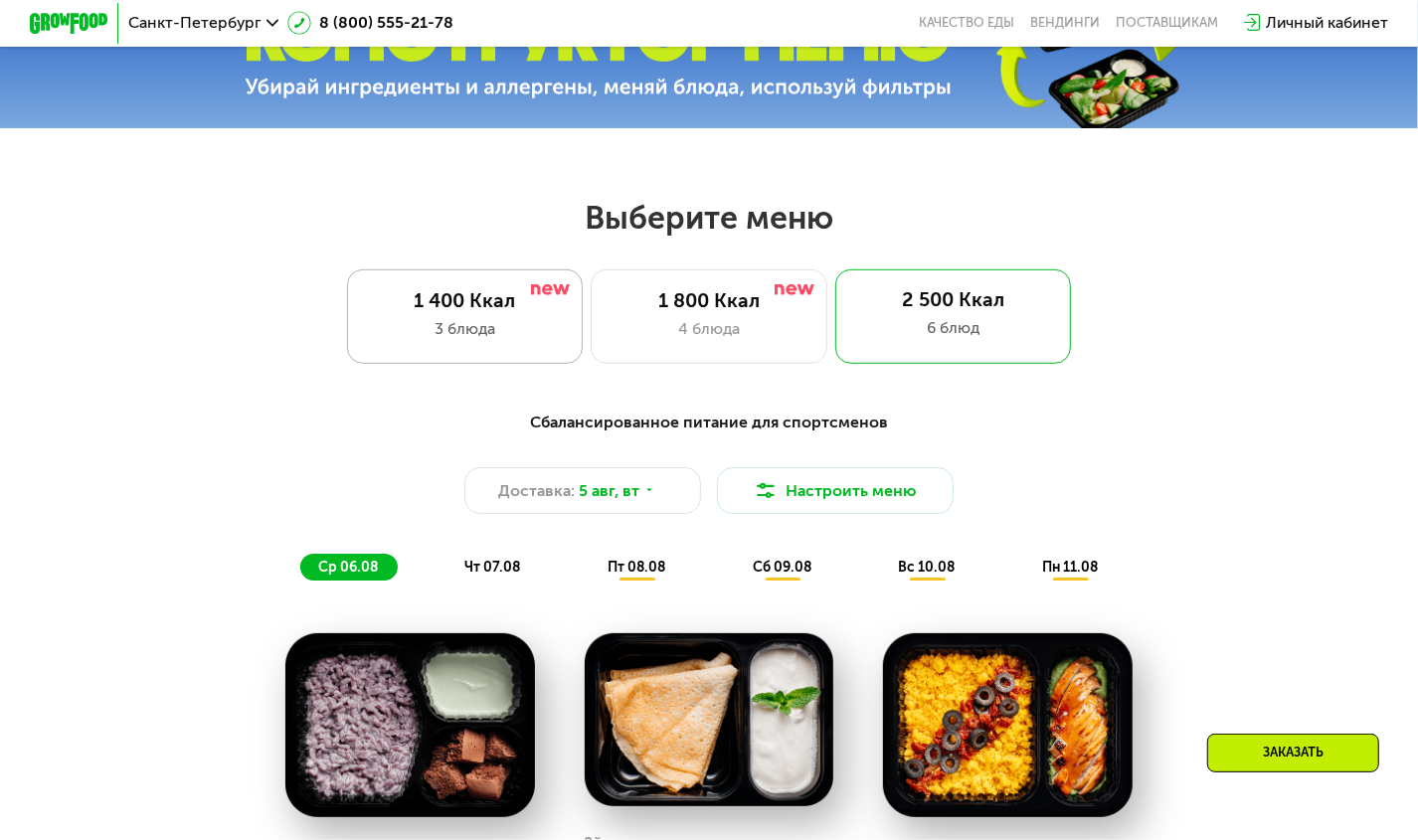 click on "3 блюда" at bounding box center [464, 329] 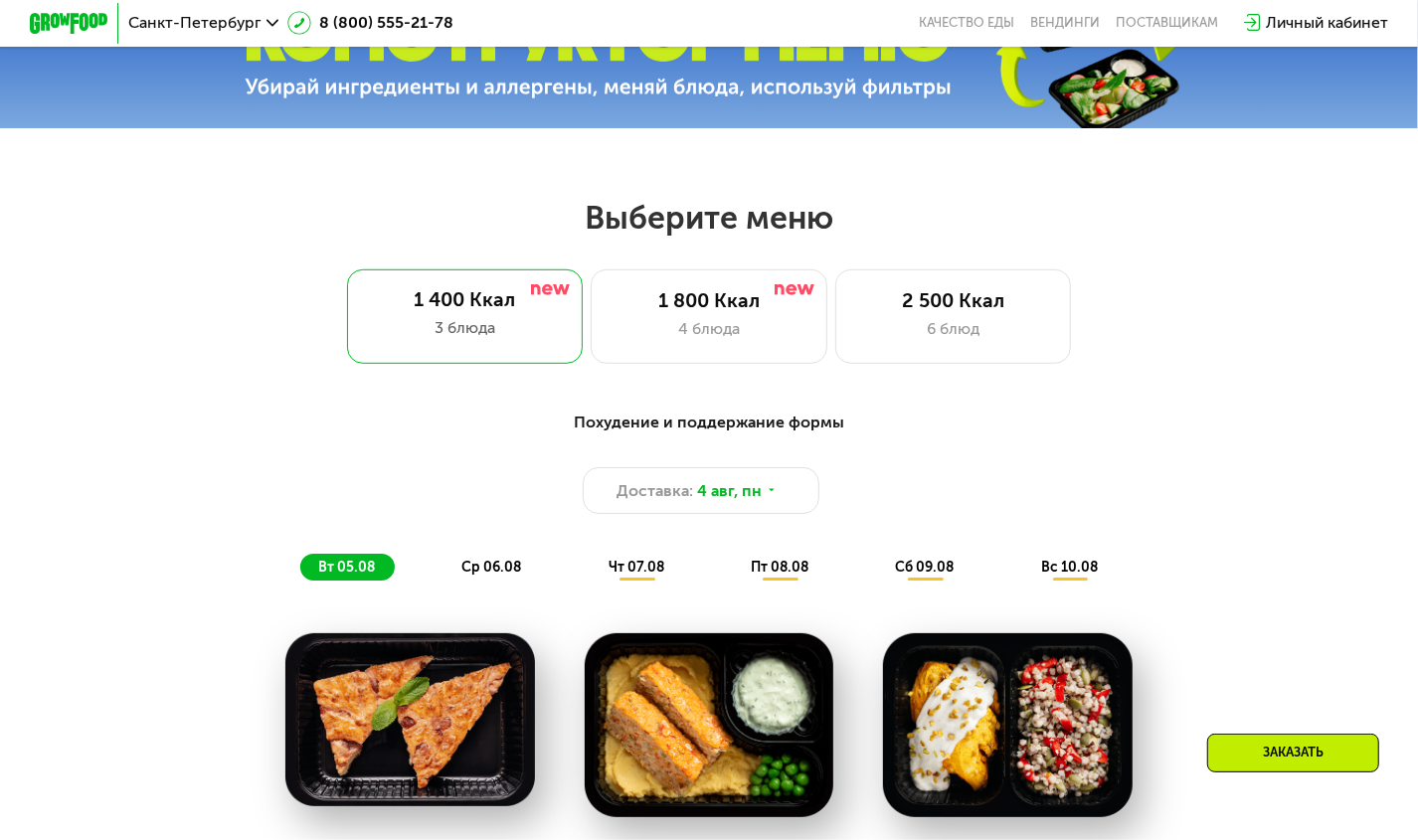 drag, startPoint x: 582, startPoint y: 209, endPoint x: 824, endPoint y: 232, distance: 243.09052 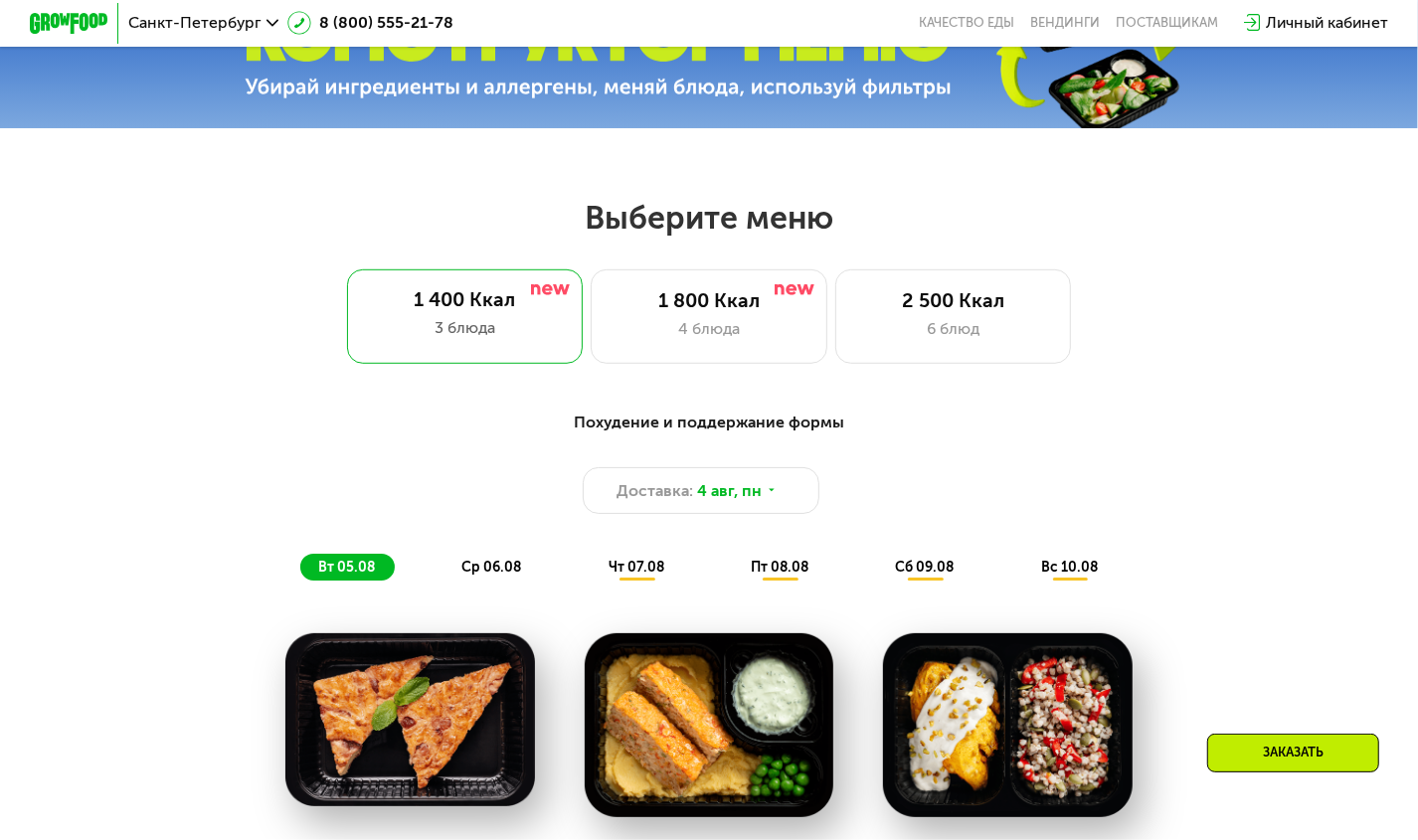drag, startPoint x: 827, startPoint y: 229, endPoint x: 956, endPoint y: 411, distance: 223.0807 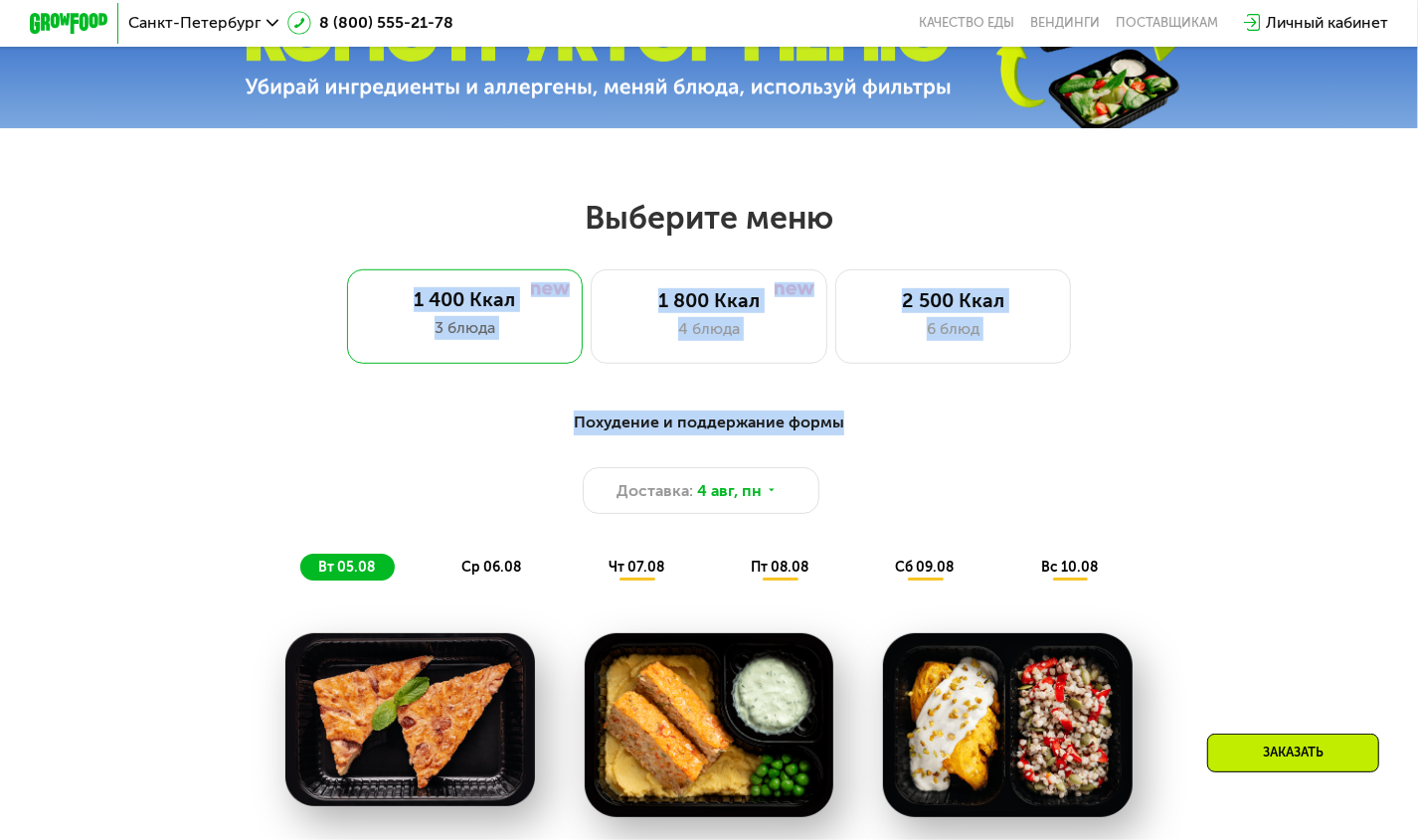 drag, startPoint x: 935, startPoint y: 426, endPoint x: 384, endPoint y: 264, distance: 574.3213 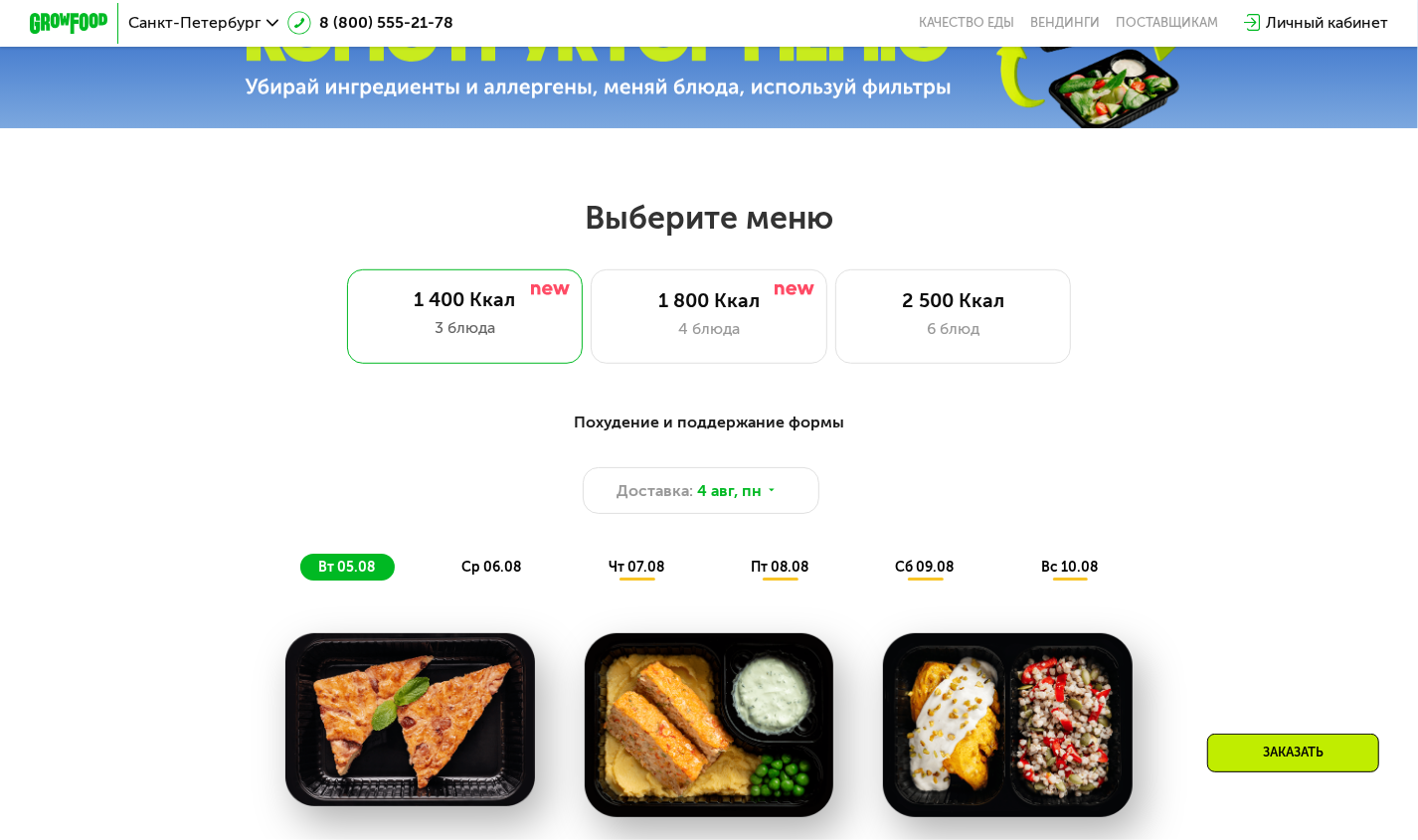 click on "Выберите меню" at bounding box center [708, 218] 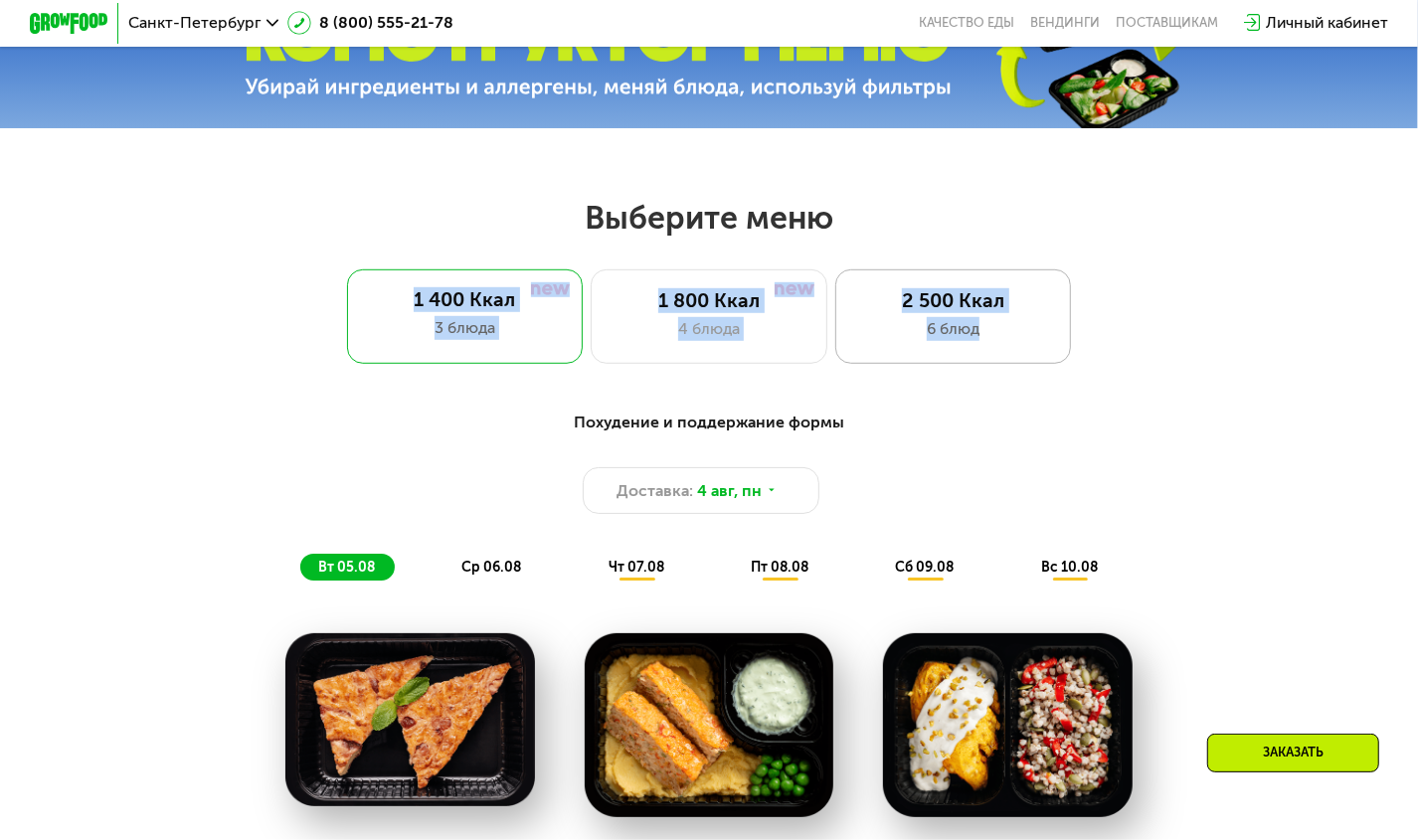 drag, startPoint x: 304, startPoint y: 276, endPoint x: 986, endPoint y: 340, distance: 684.99635 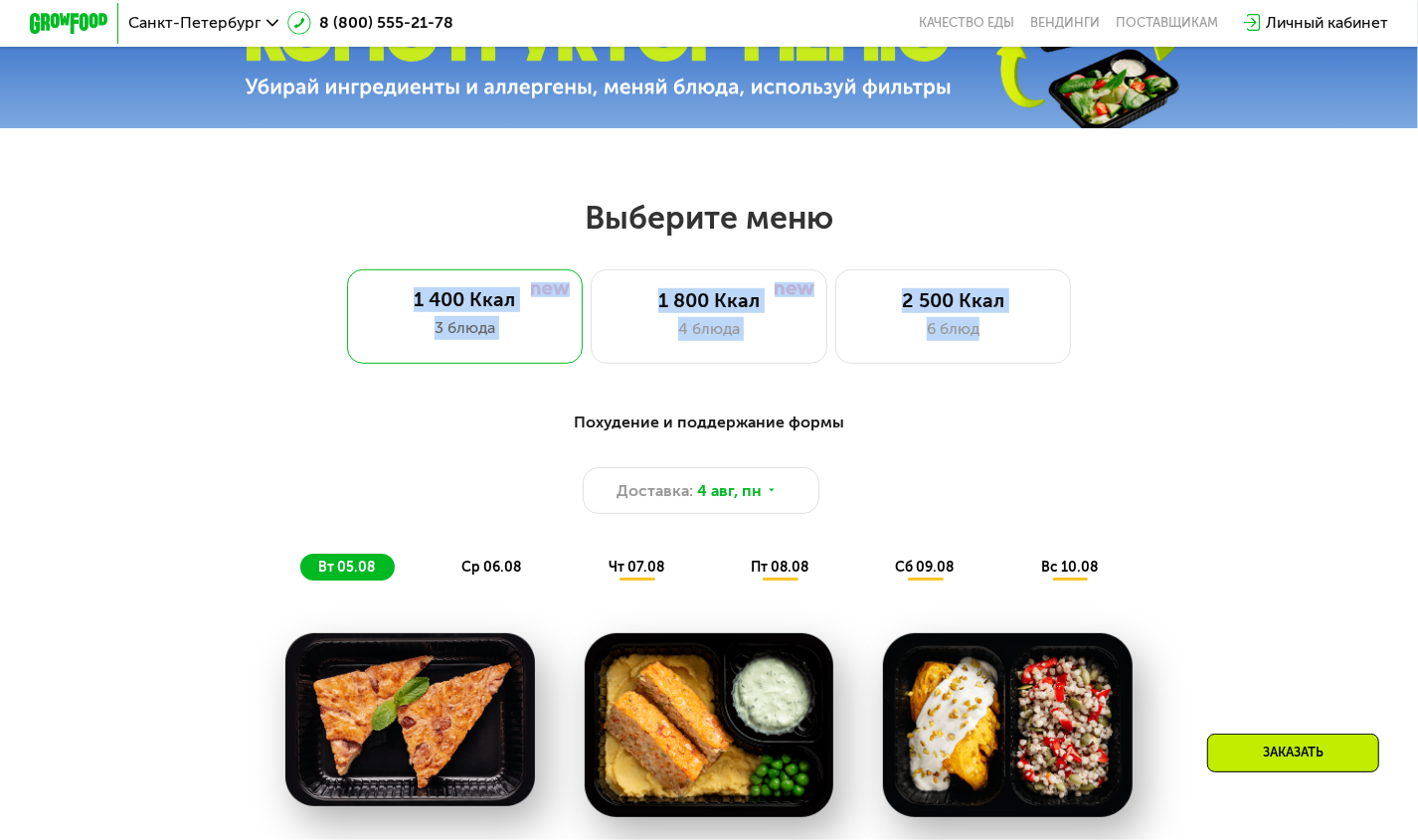 click on "Выберите меню  1 400 Ккал 3 блюда 1 800 Ккал 4 блюда 2 500 Ккал 6 блюд" at bounding box center [709, 280] 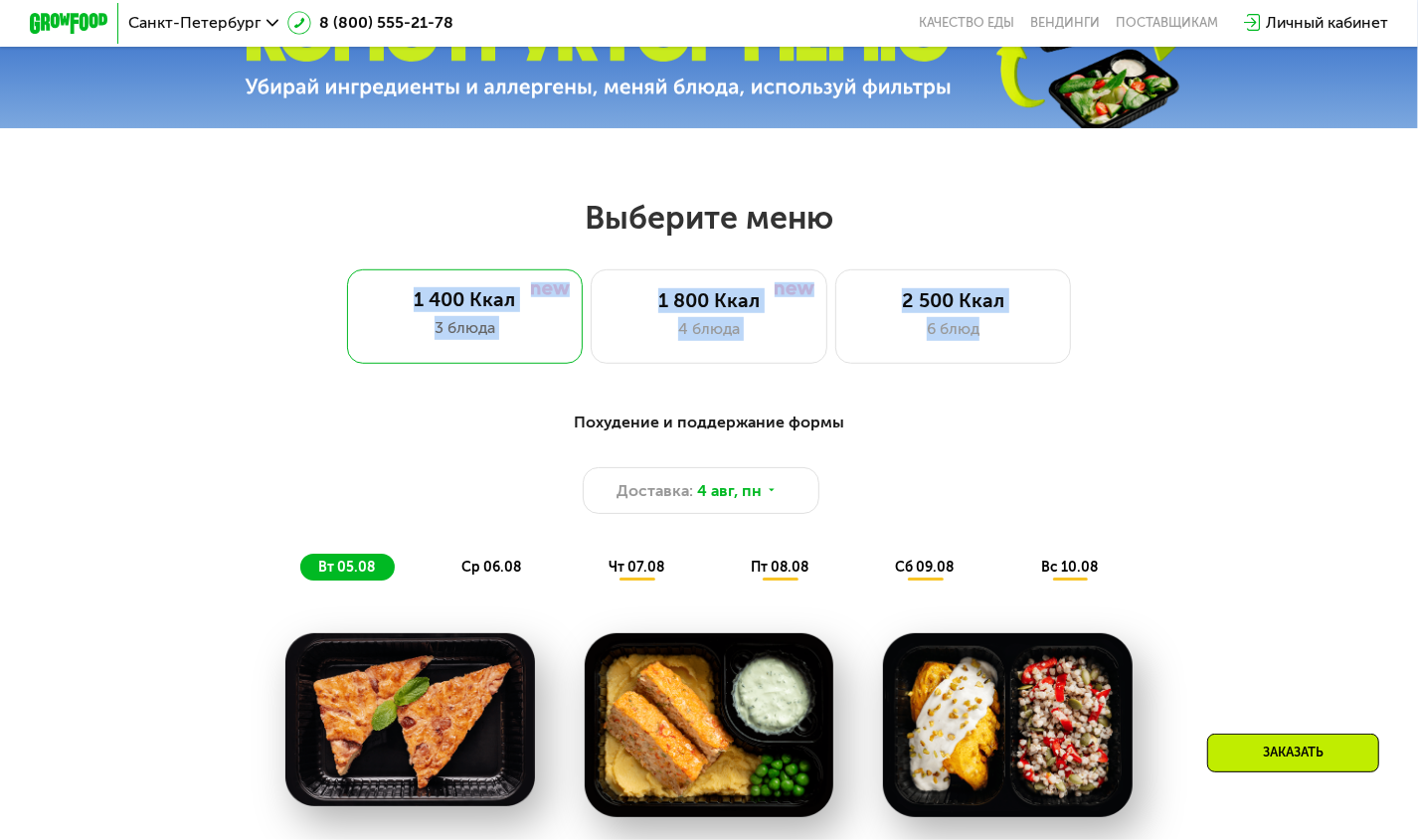 drag, startPoint x: 1164, startPoint y: 350, endPoint x: 378, endPoint y: 271, distance: 789.96013 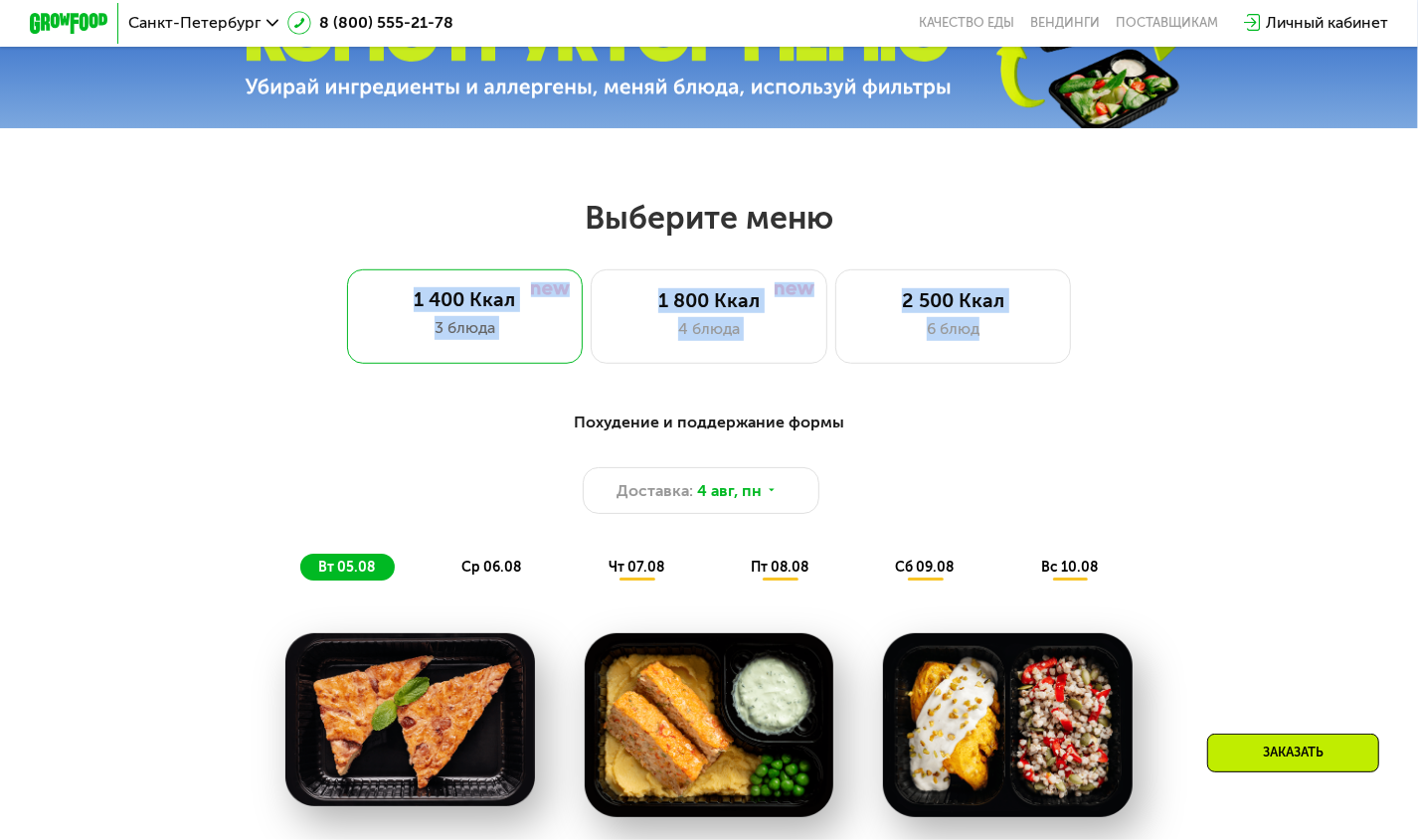 drag, startPoint x: 533, startPoint y: 302, endPoint x: 1136, endPoint y: 330, distance: 603.64973 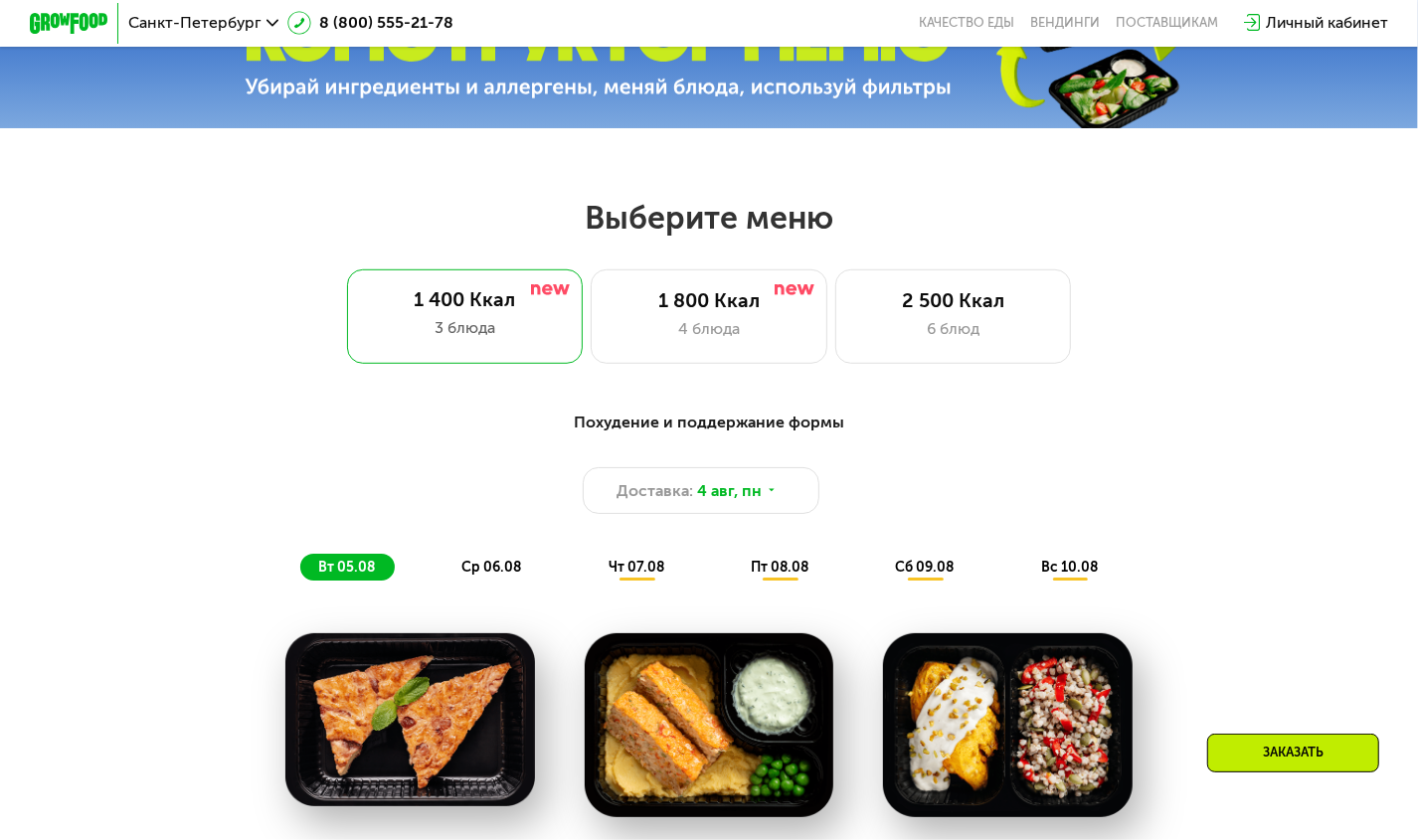 click on "Выберите меню" at bounding box center [708, 218] 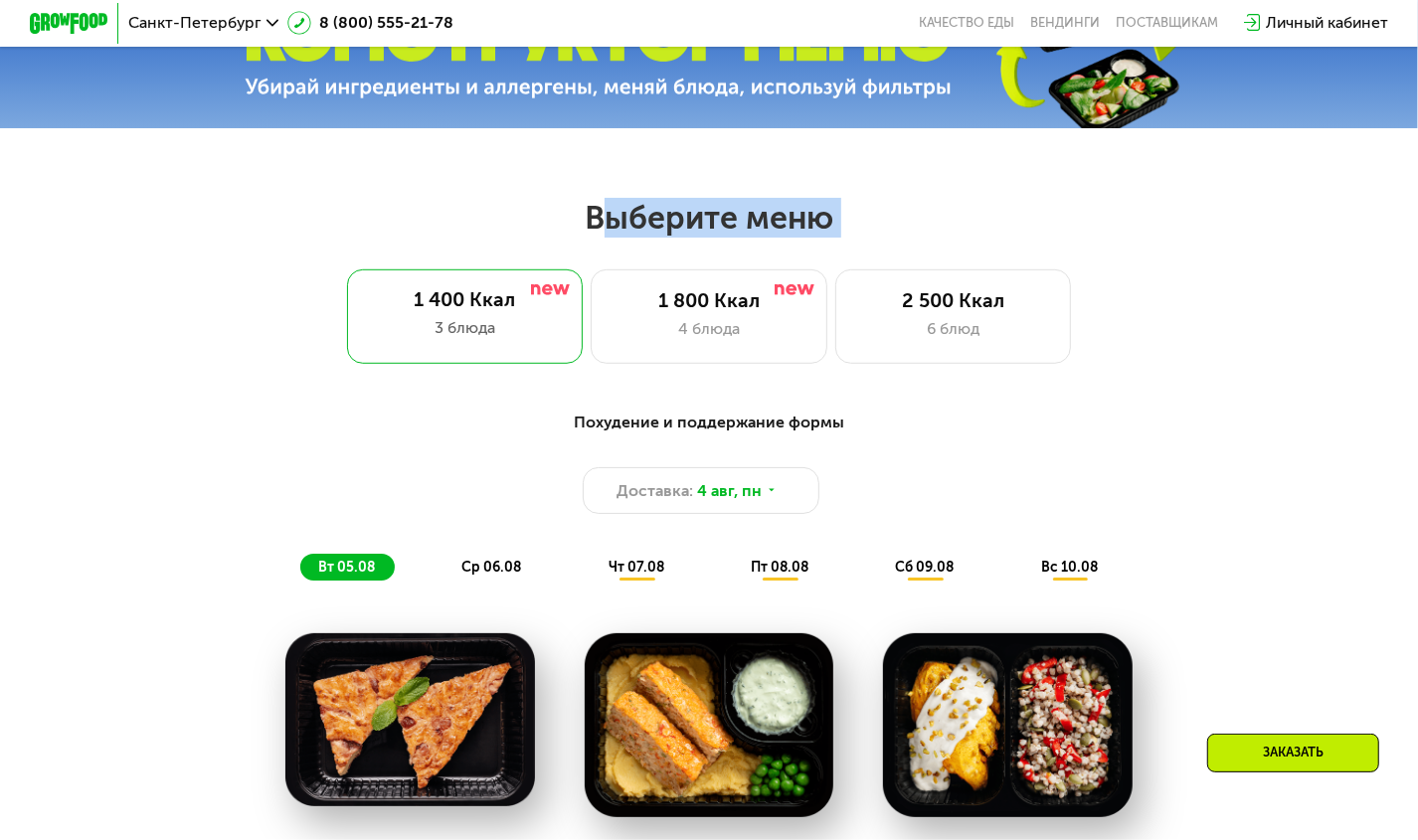 drag, startPoint x: 829, startPoint y: 217, endPoint x: 720, endPoint y: 237, distance: 110.8197 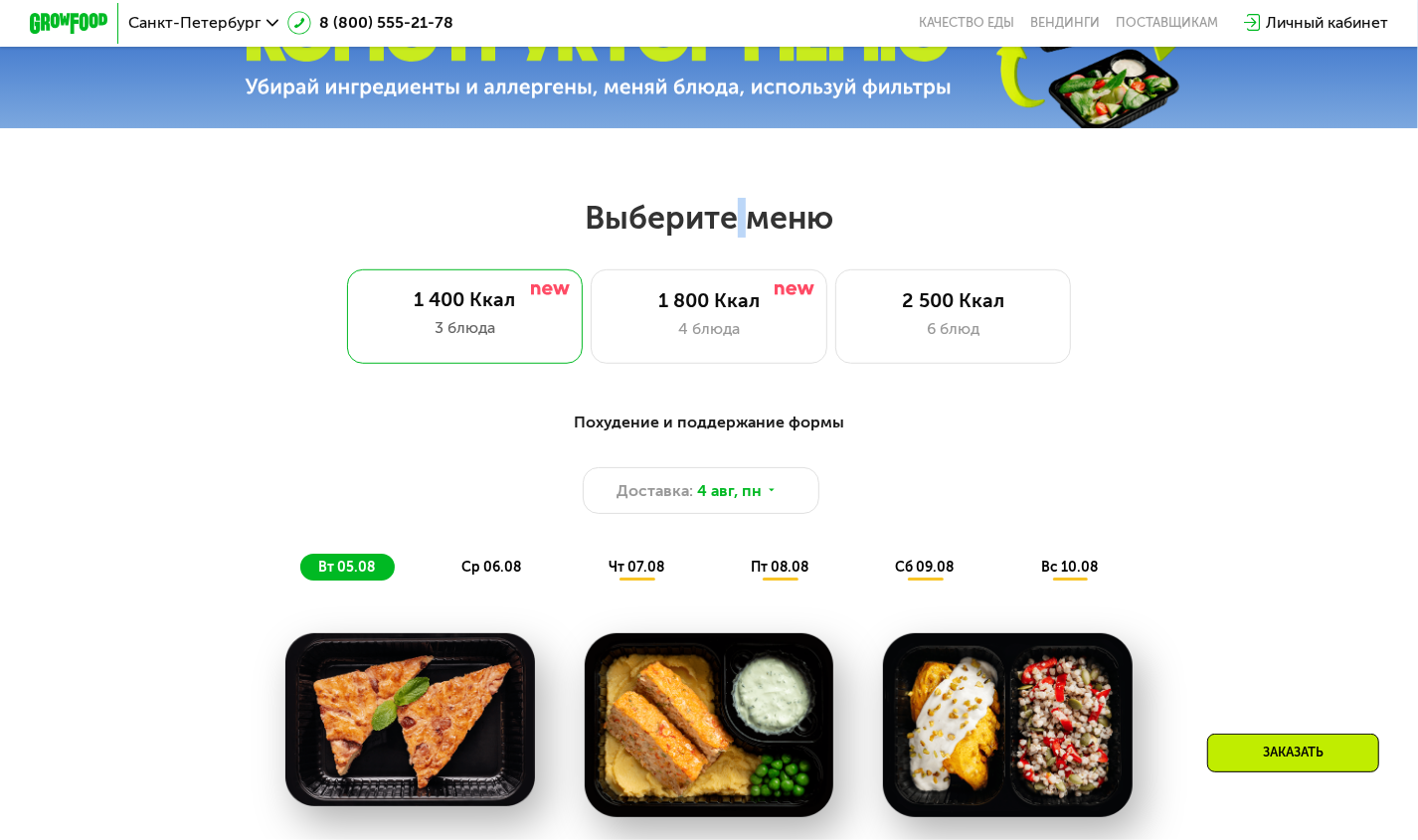 drag, startPoint x: 720, startPoint y: 237, endPoint x: 736, endPoint y: 235, distance: 16.124515 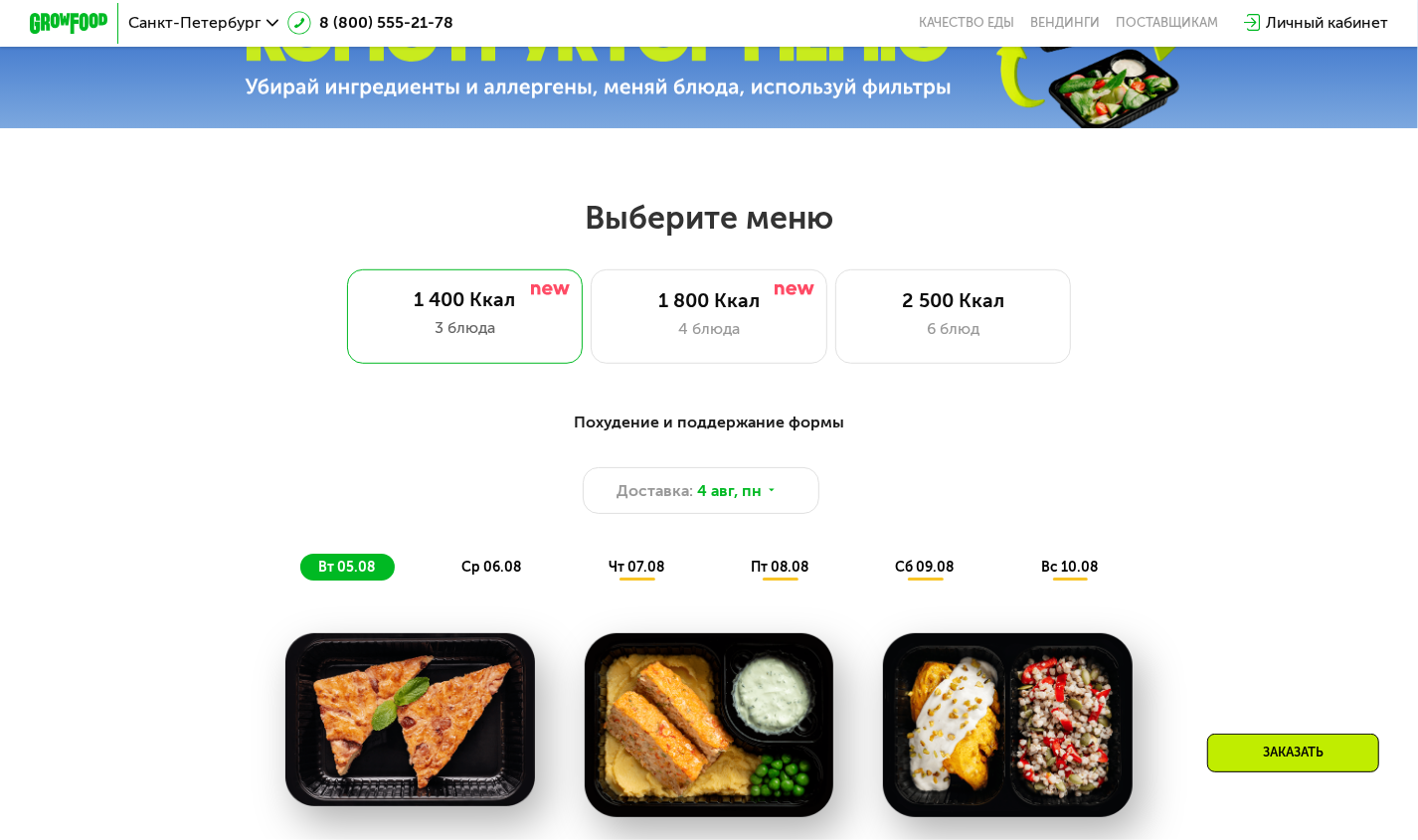 click on "Выберите меню" at bounding box center [708, 218] 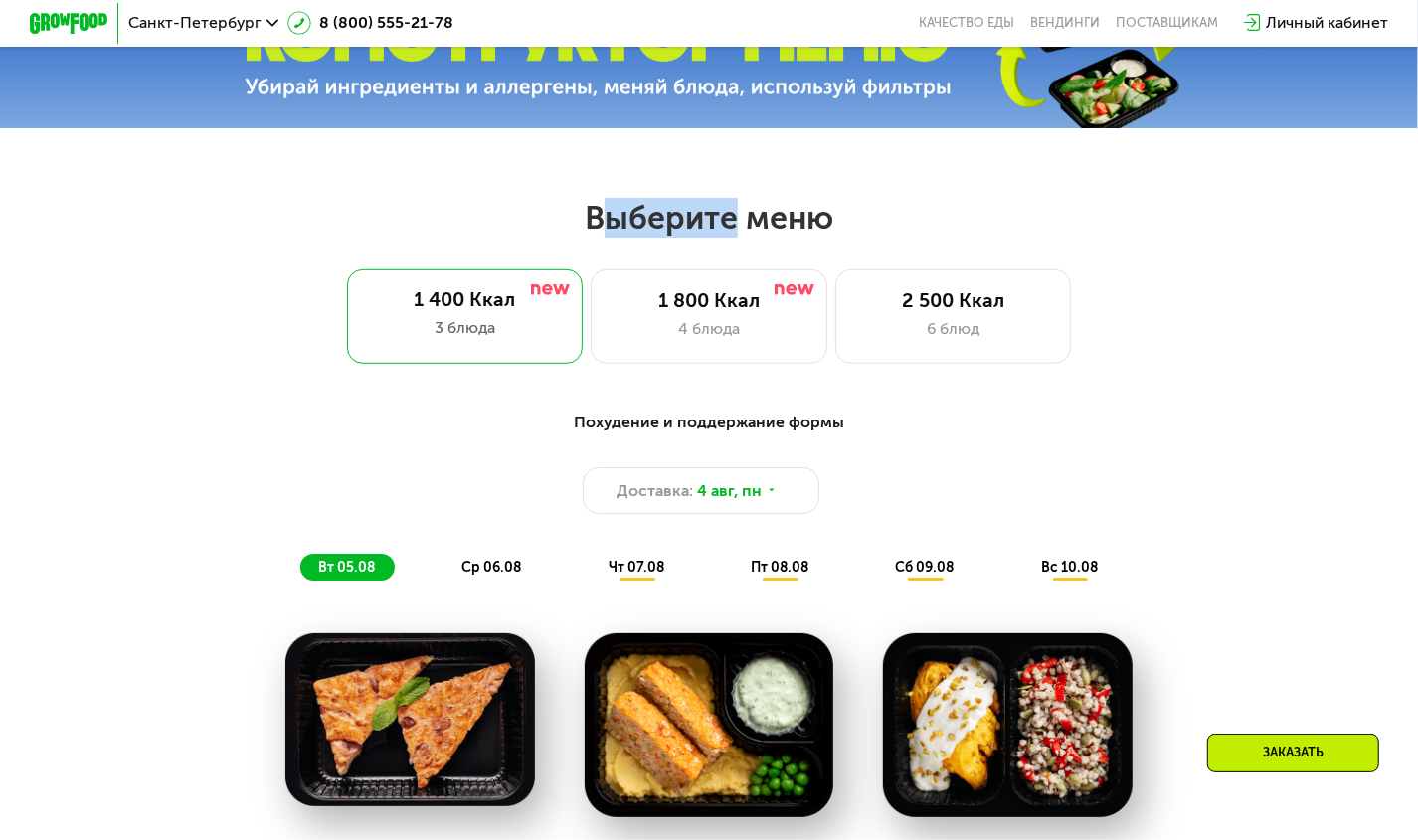 drag, startPoint x: 714, startPoint y: 233, endPoint x: 585, endPoint y: 243, distance: 129.38702 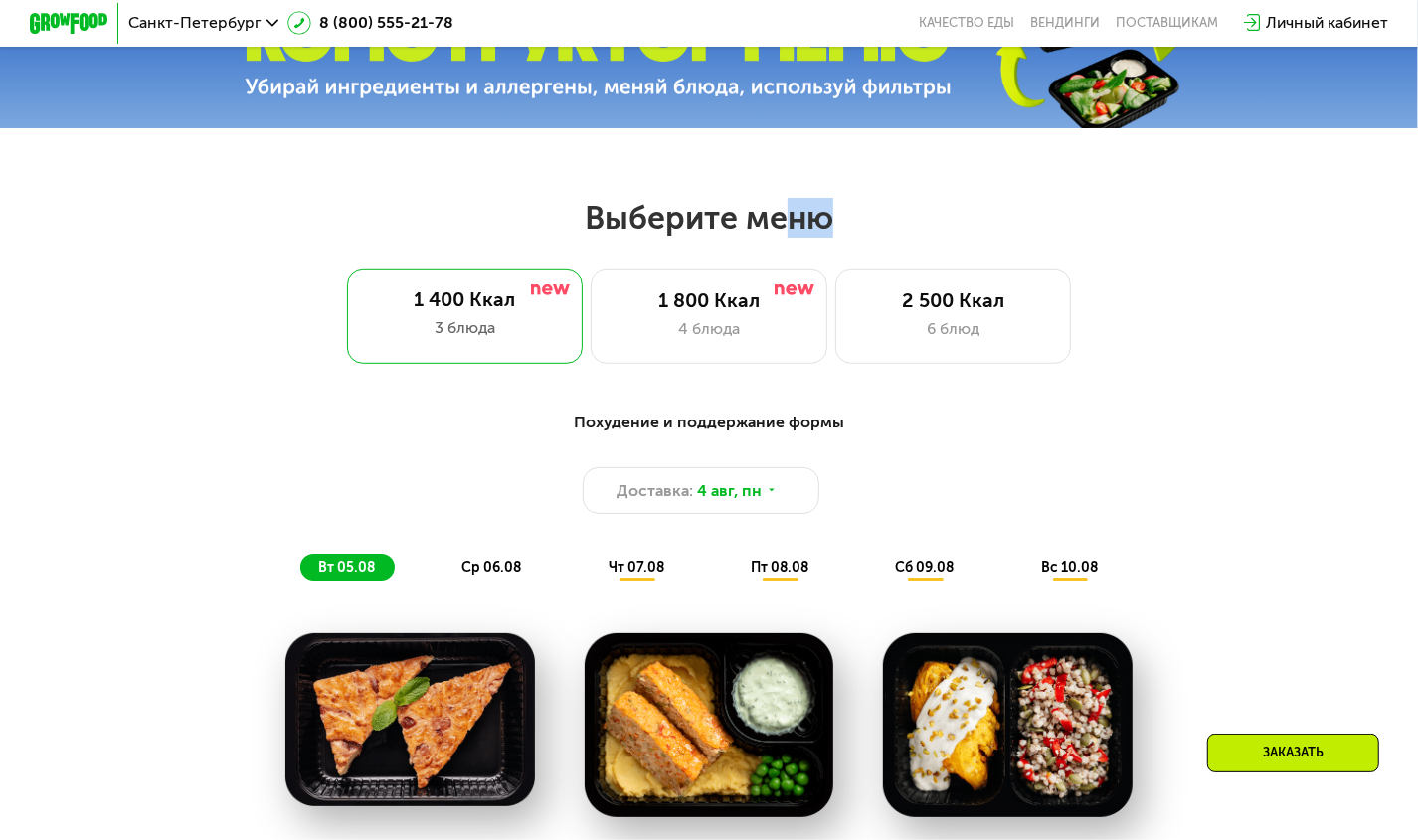 drag, startPoint x: 761, startPoint y: 227, endPoint x: 817, endPoint y: 224, distance: 56.0803 